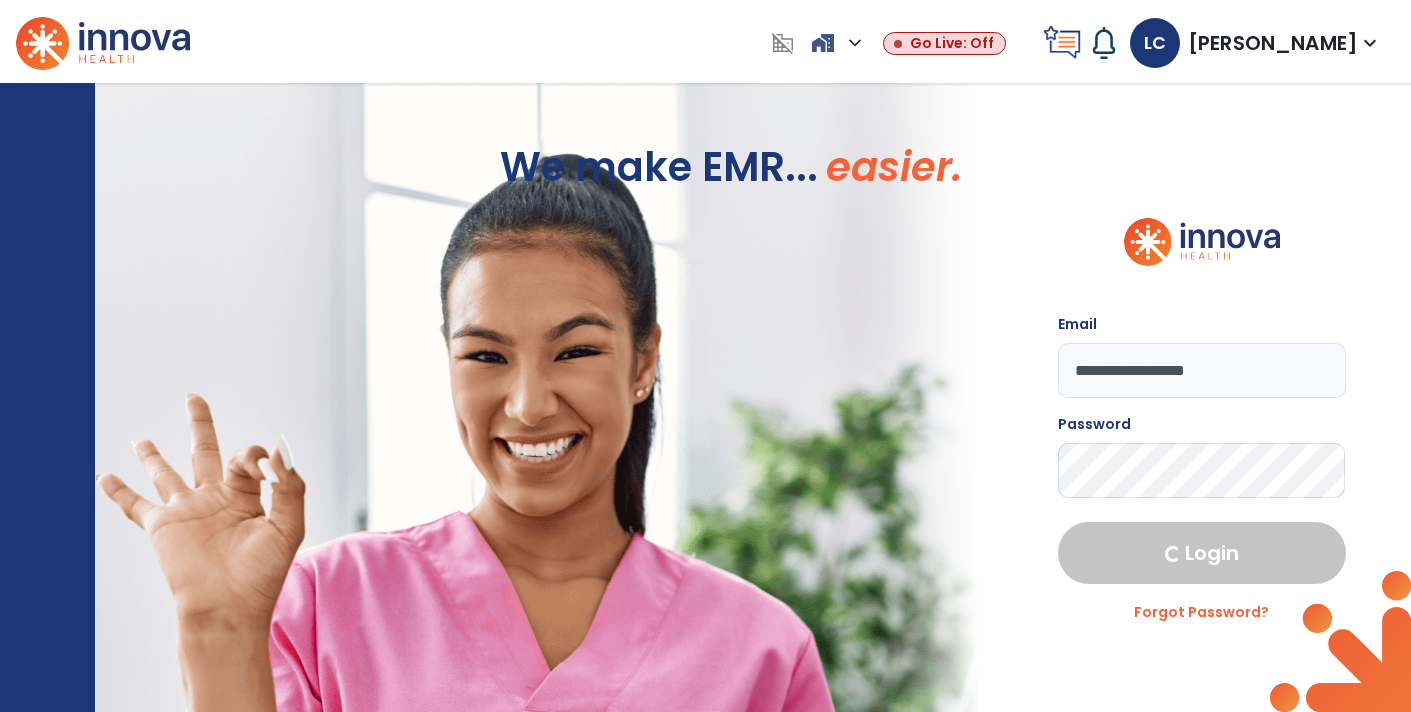 scroll, scrollTop: 0, scrollLeft: 0, axis: both 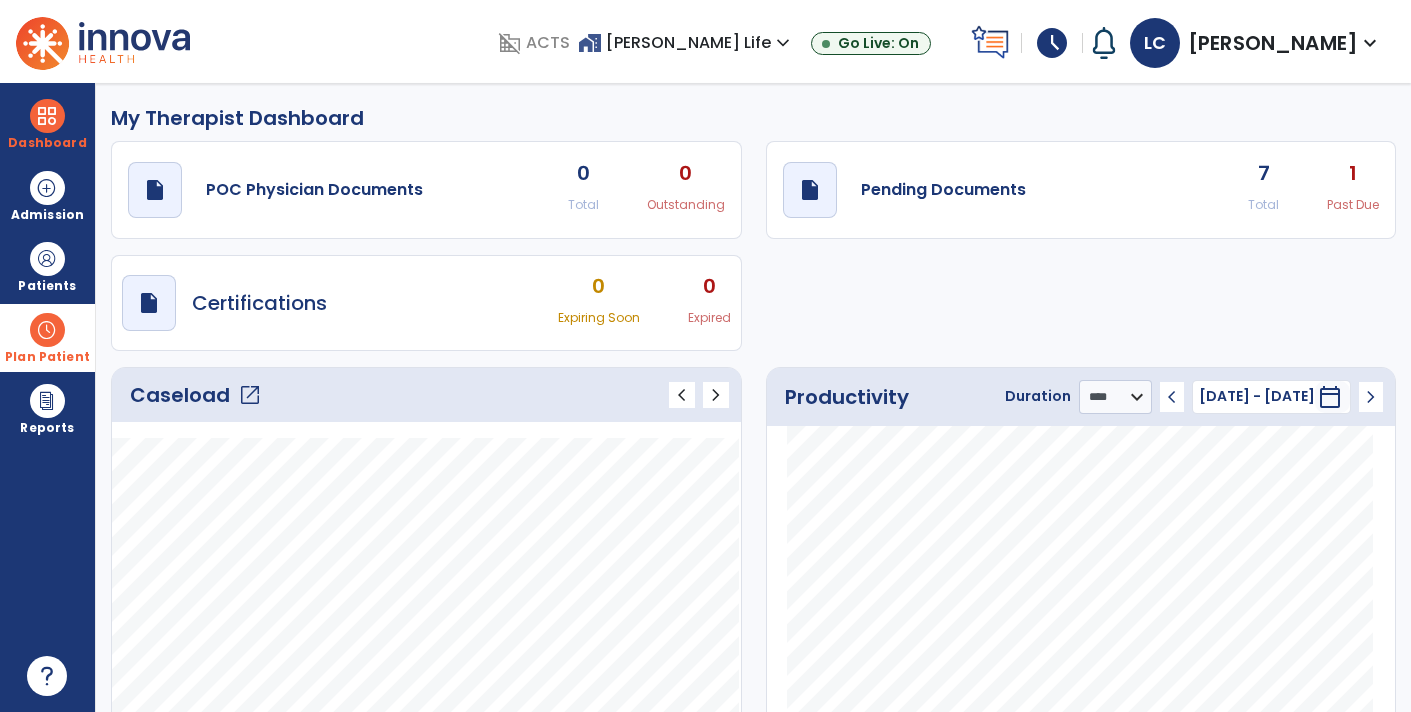 click on "Plan Patient" at bounding box center (47, 266) 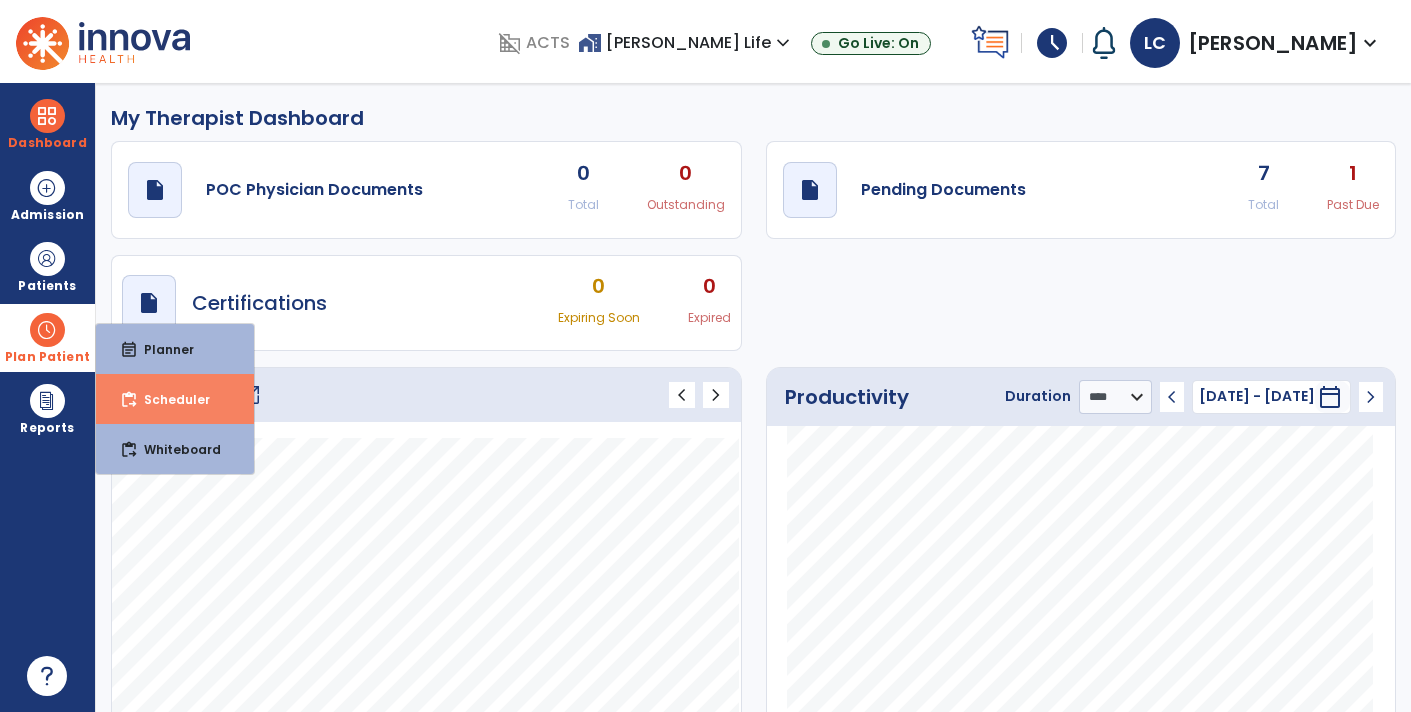 click on "Scheduler" at bounding box center [169, 399] 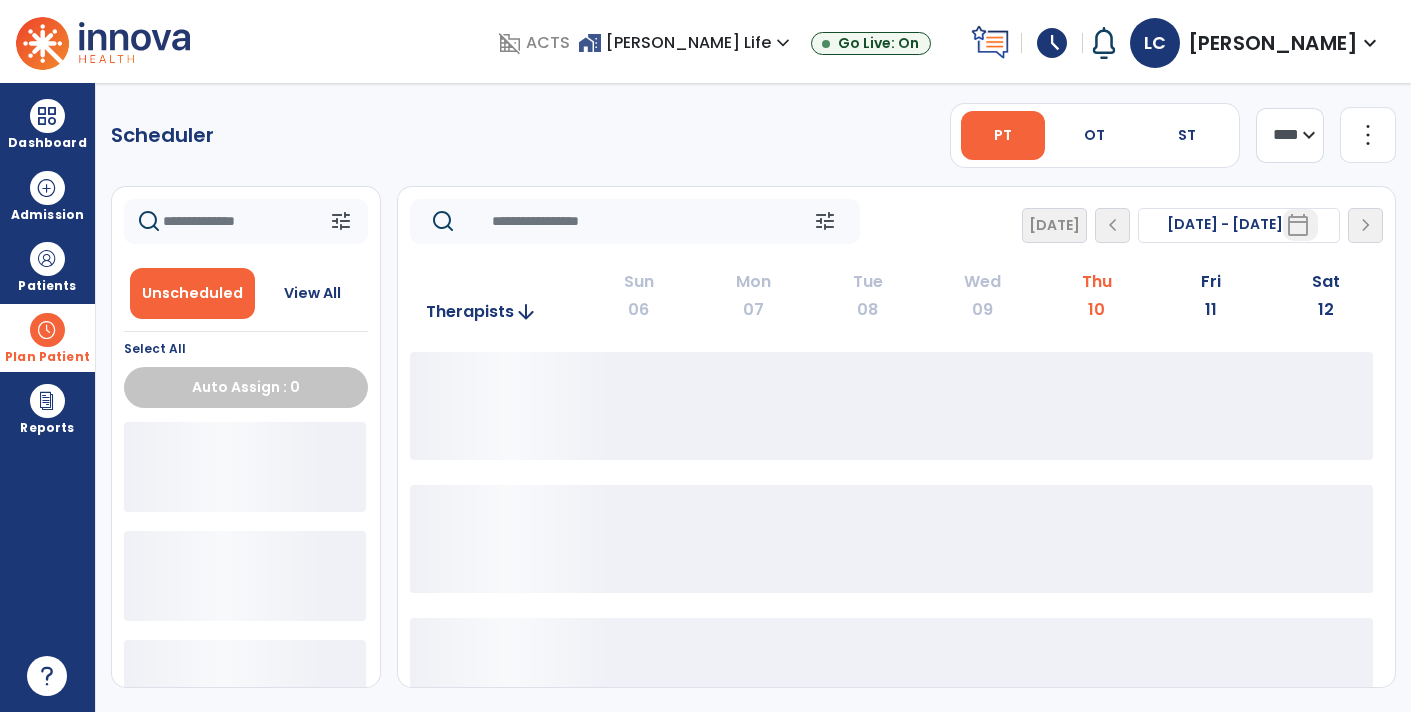 scroll, scrollTop: 0, scrollLeft: 0, axis: both 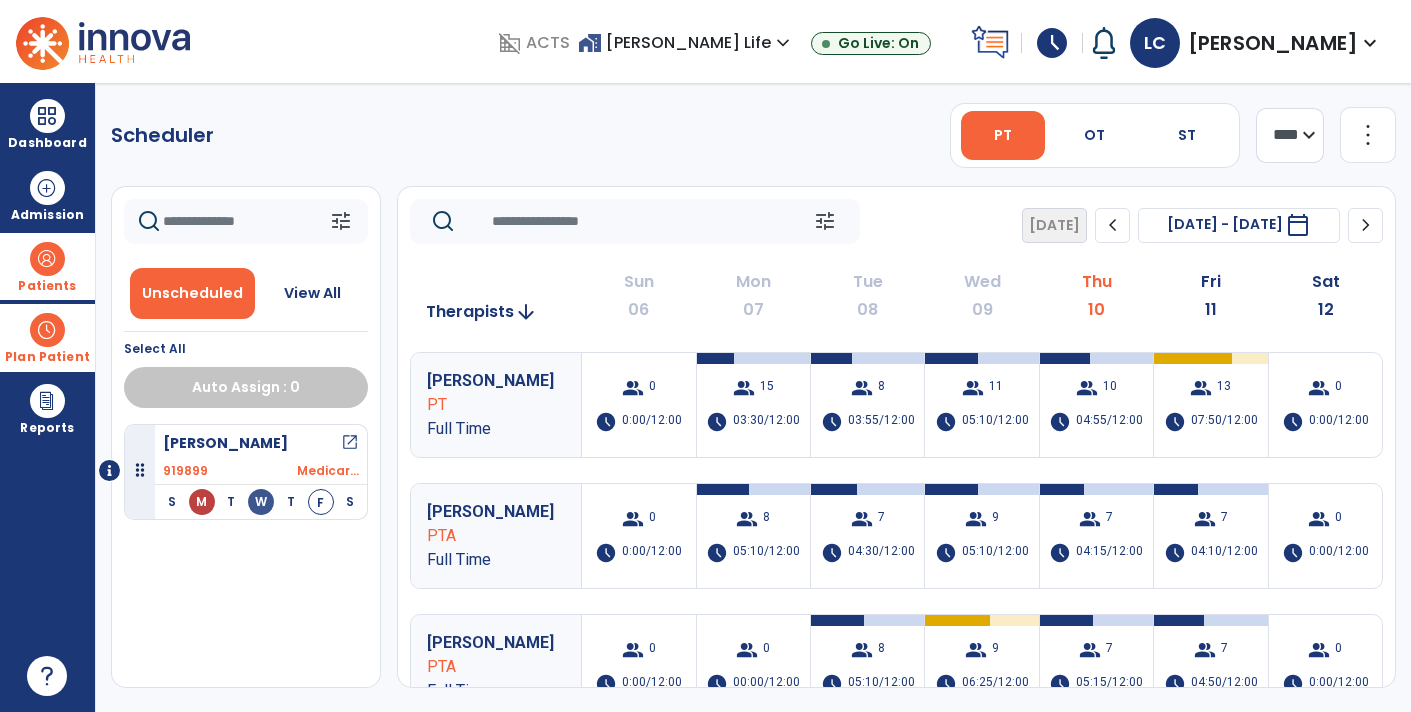 click at bounding box center [47, 259] 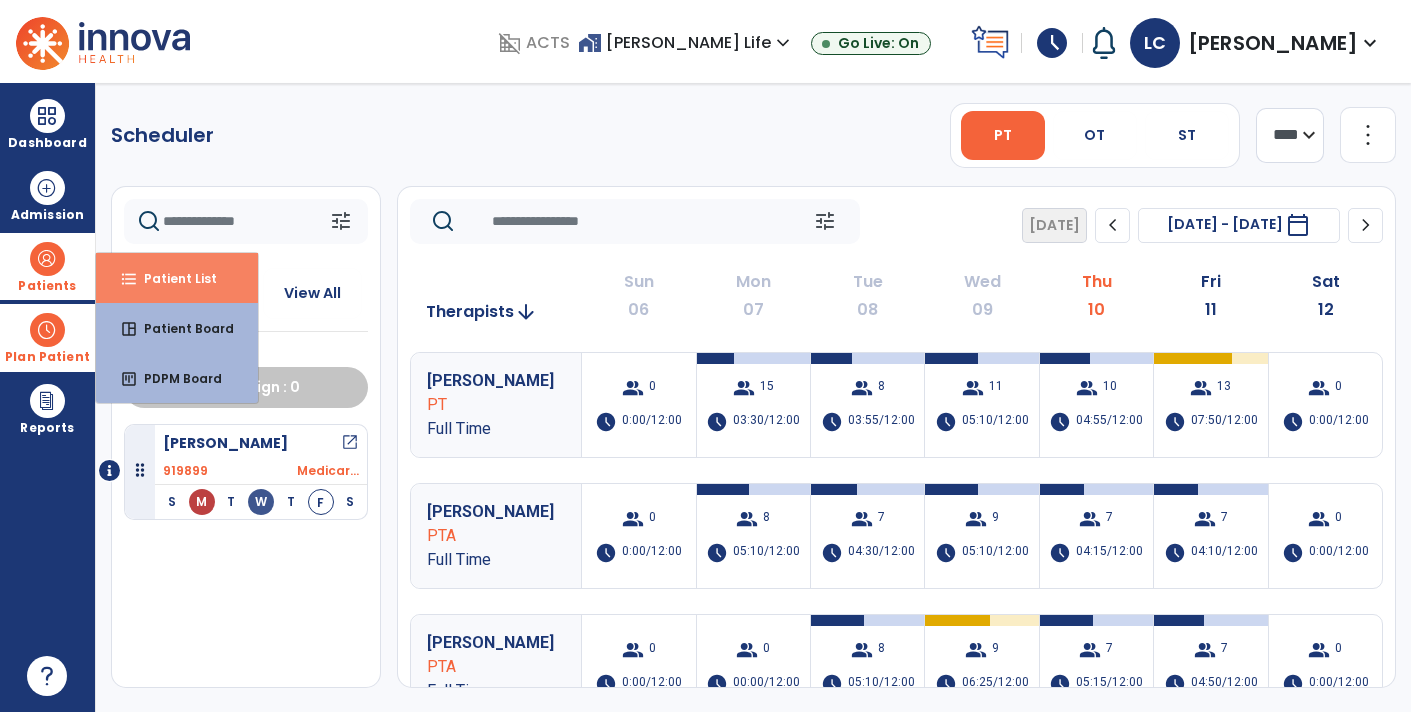 click on "Patient List" at bounding box center (172, 278) 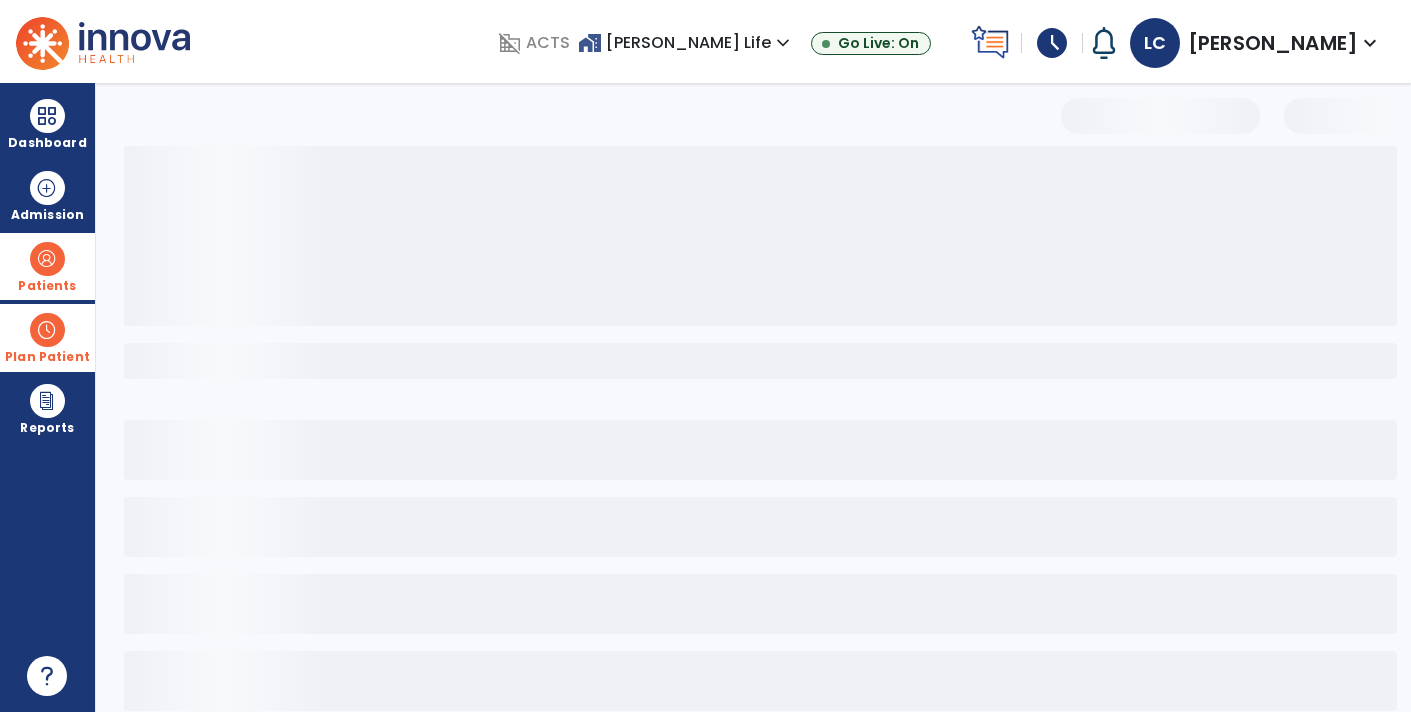select on "***" 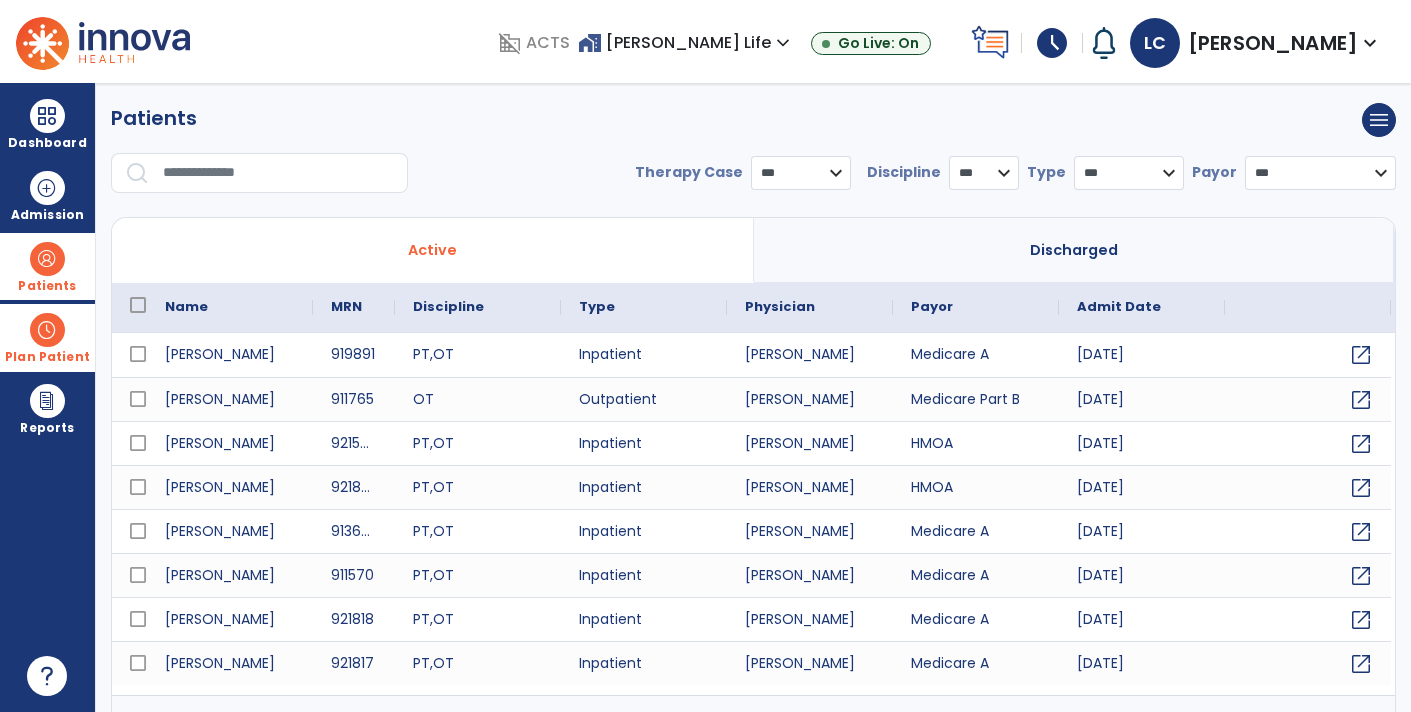 click at bounding box center (278, 173) 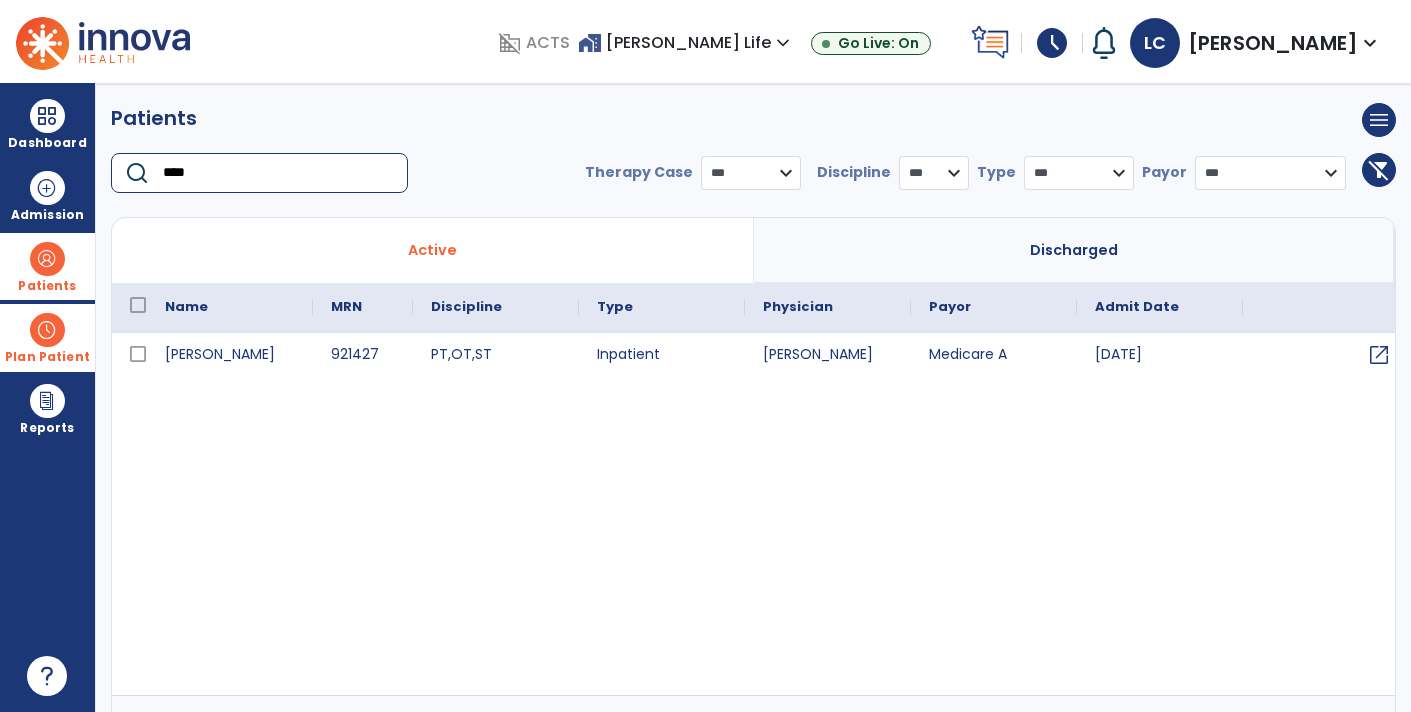 type on "****" 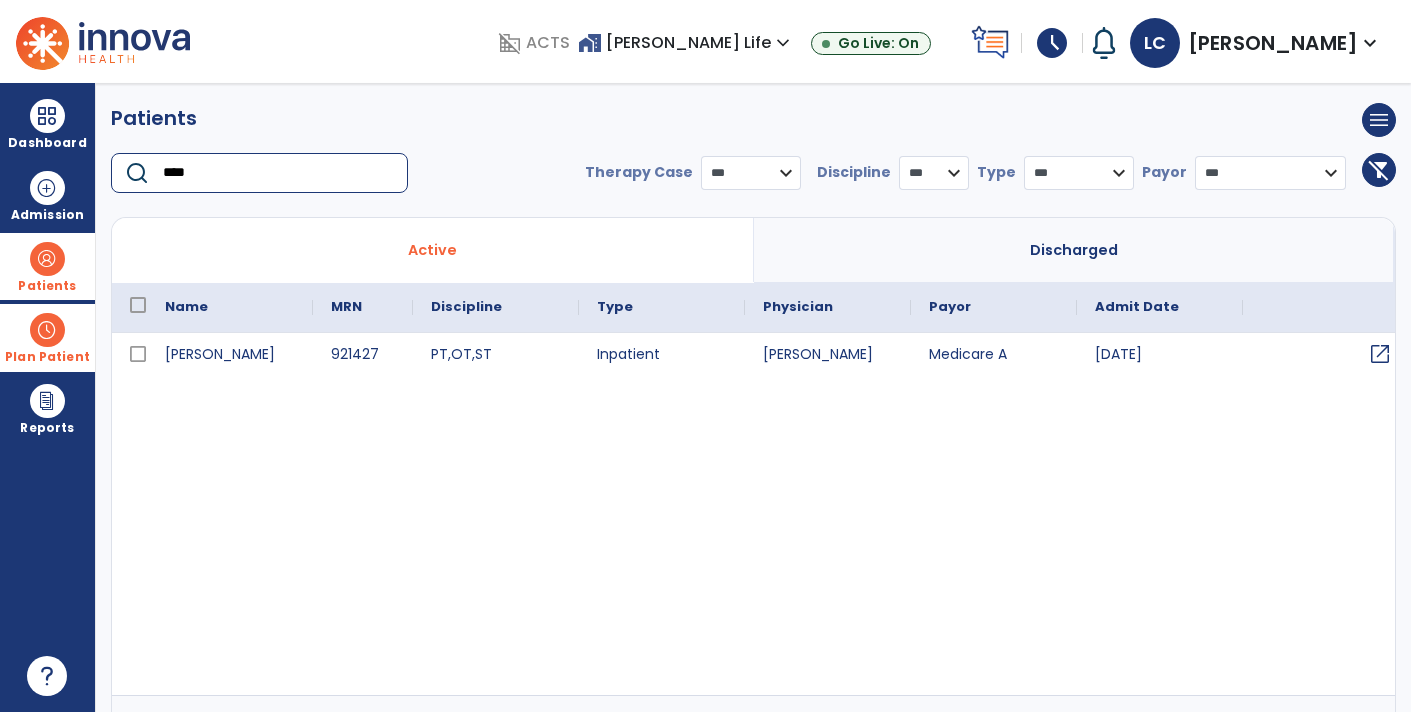 click on "open_in_new" at bounding box center (1380, 354) 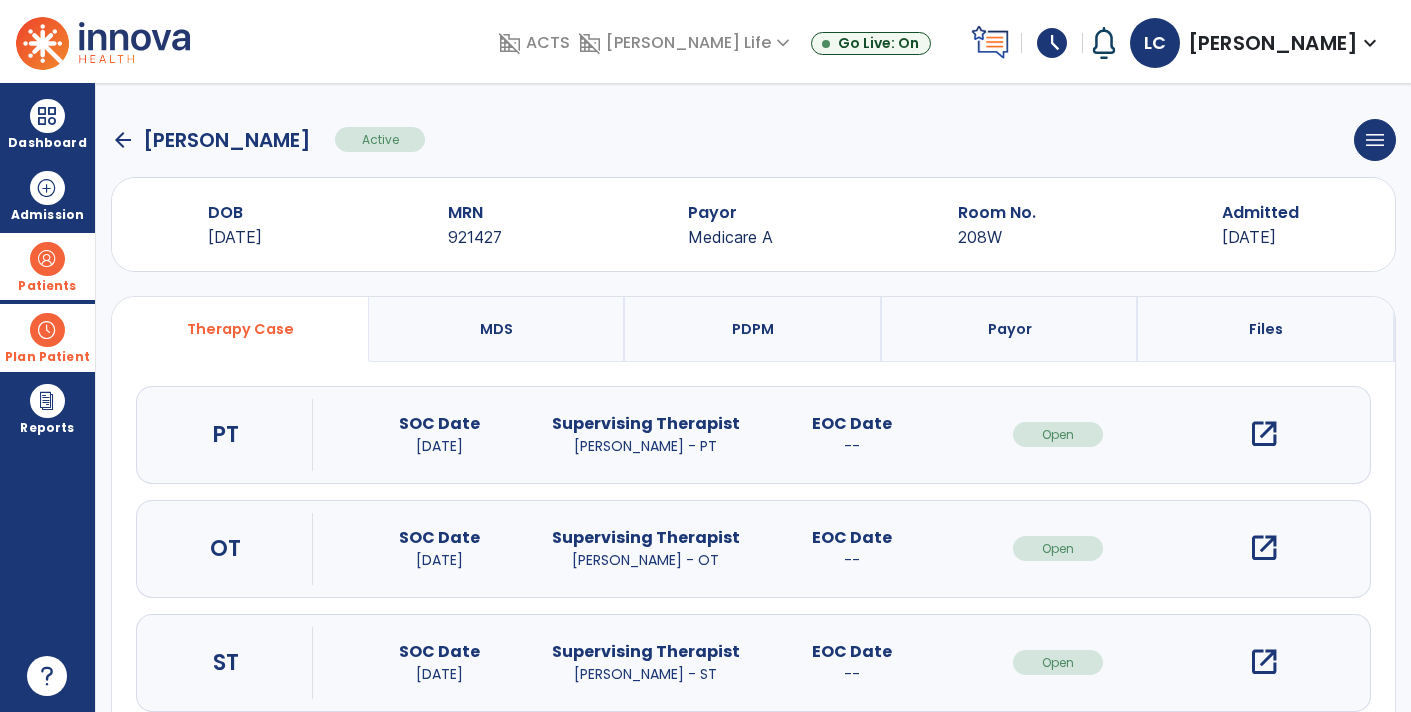 click on "open_in_new" at bounding box center [1264, 434] 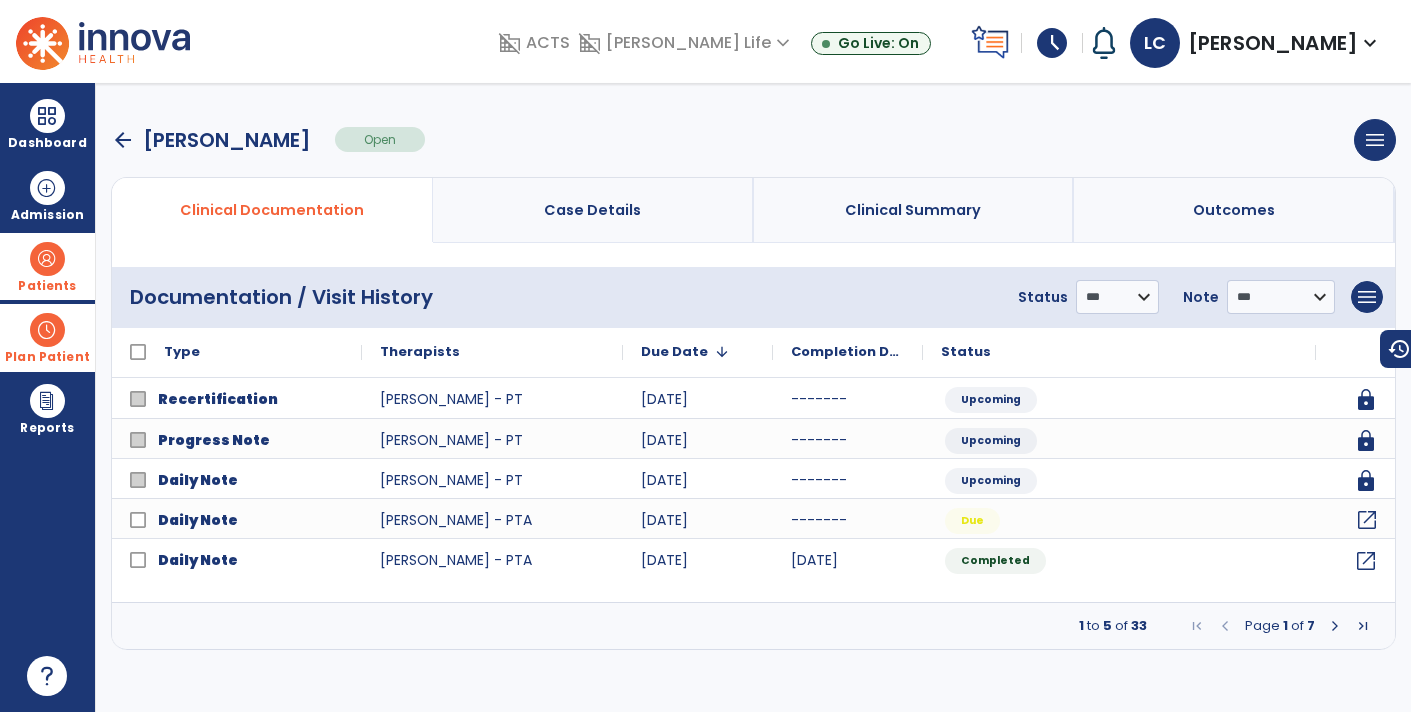 click on "open_in_new" 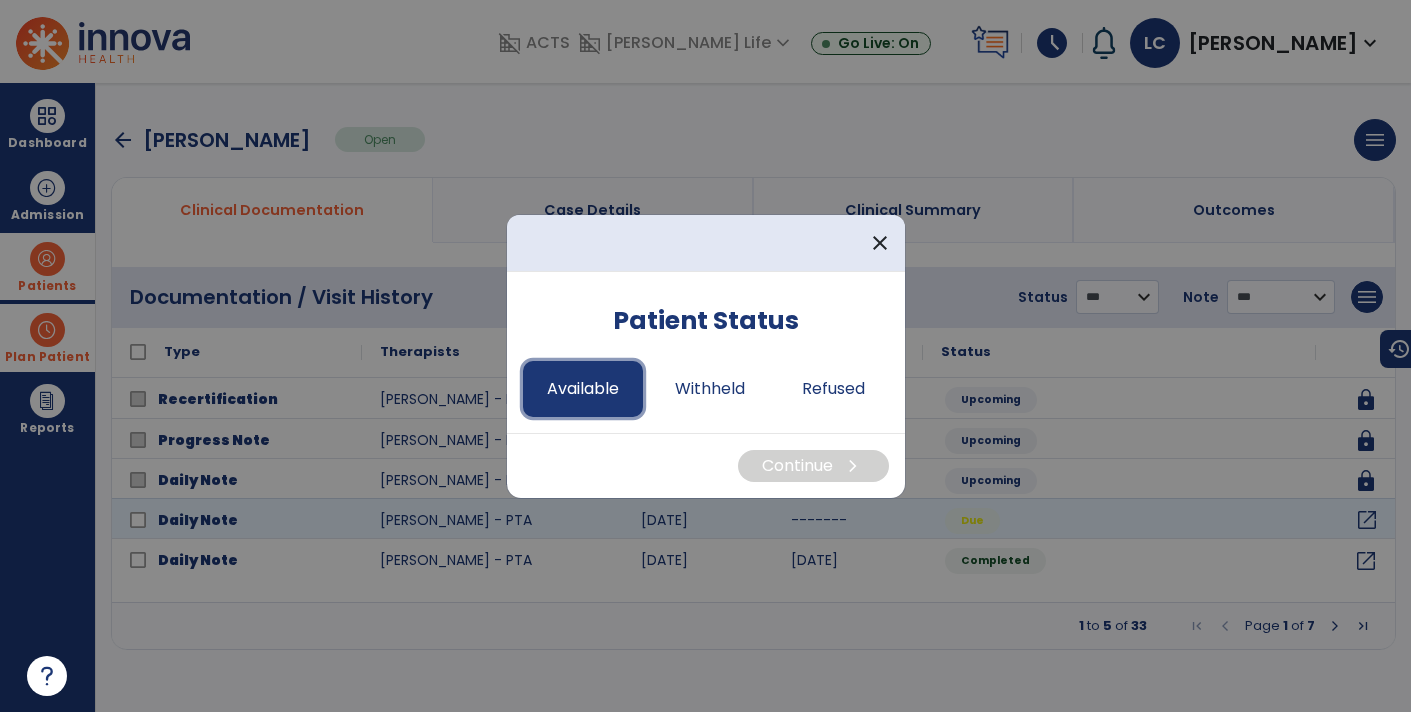 click on "Available" at bounding box center (583, 389) 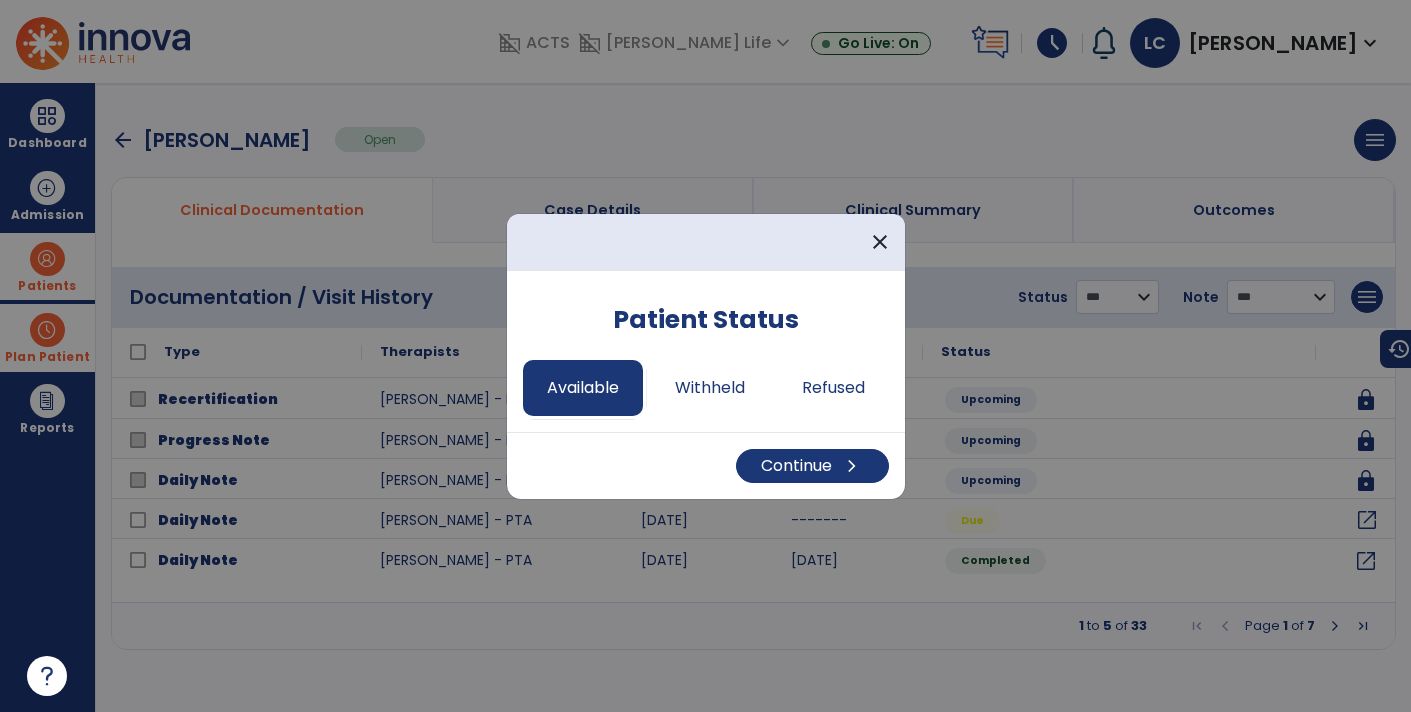 click on "Continue   chevron_right" at bounding box center (706, 465) 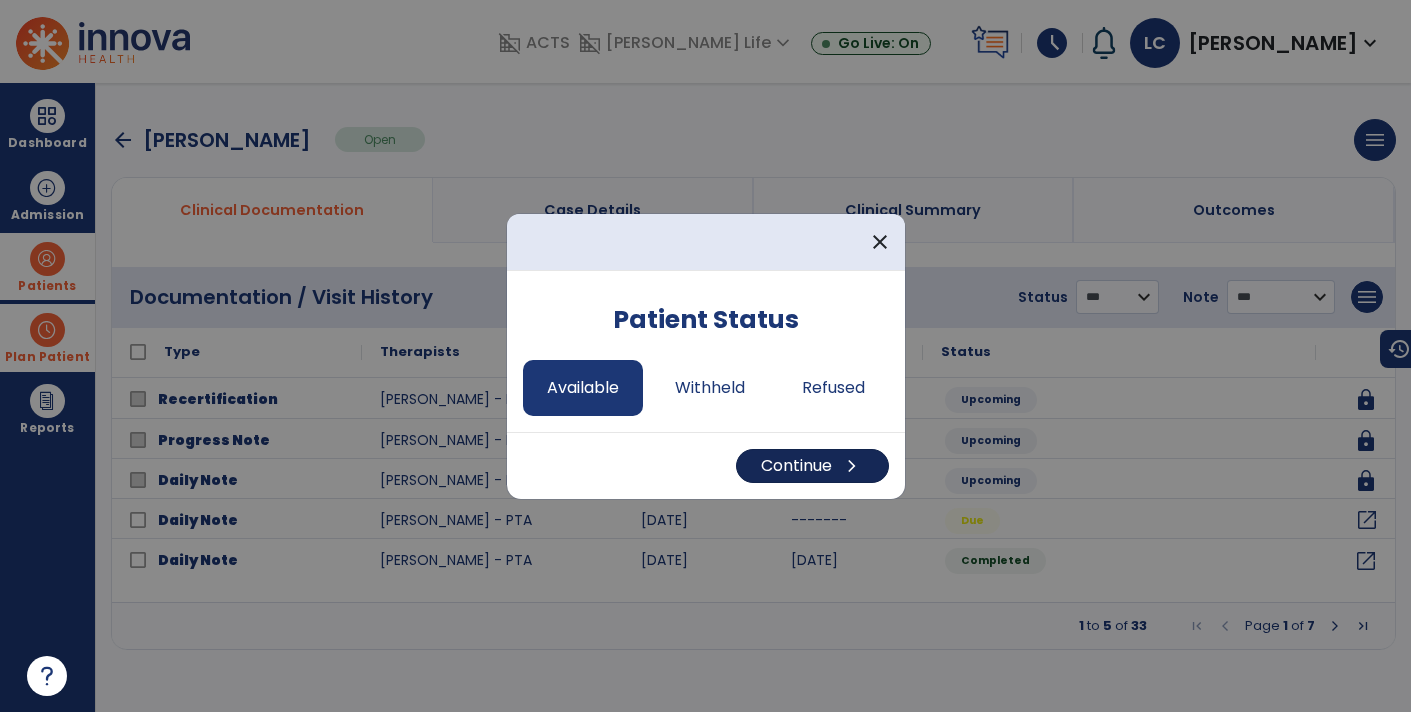 click on "Continue   chevron_right" at bounding box center (812, 466) 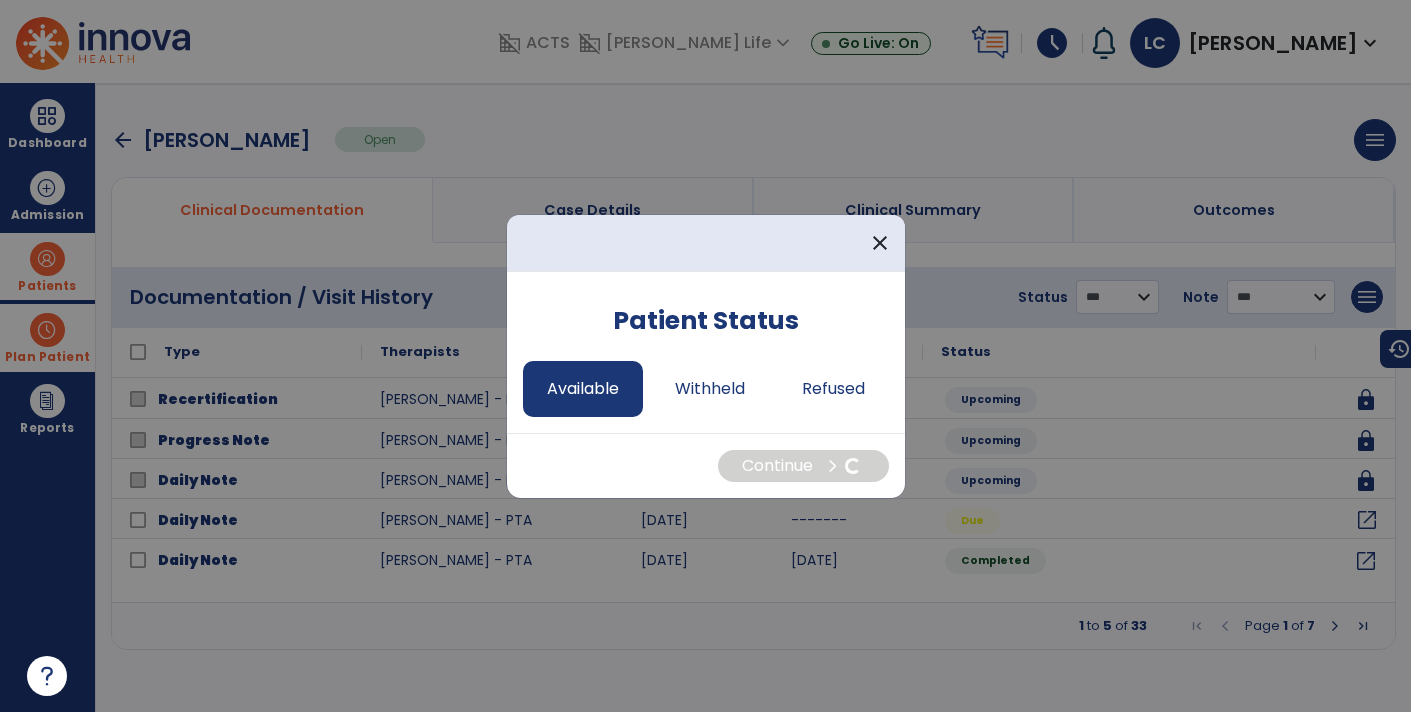 select on "*" 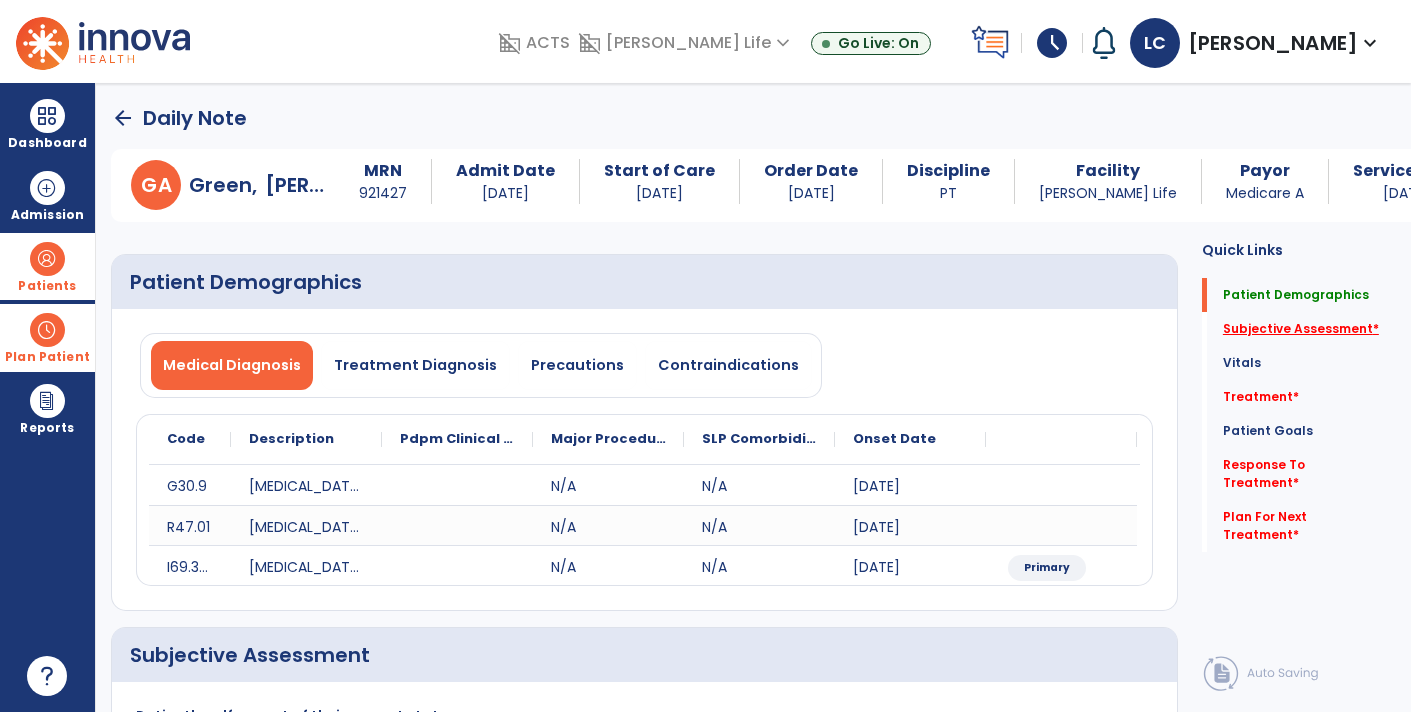 click on "Subjective Assessment   *" 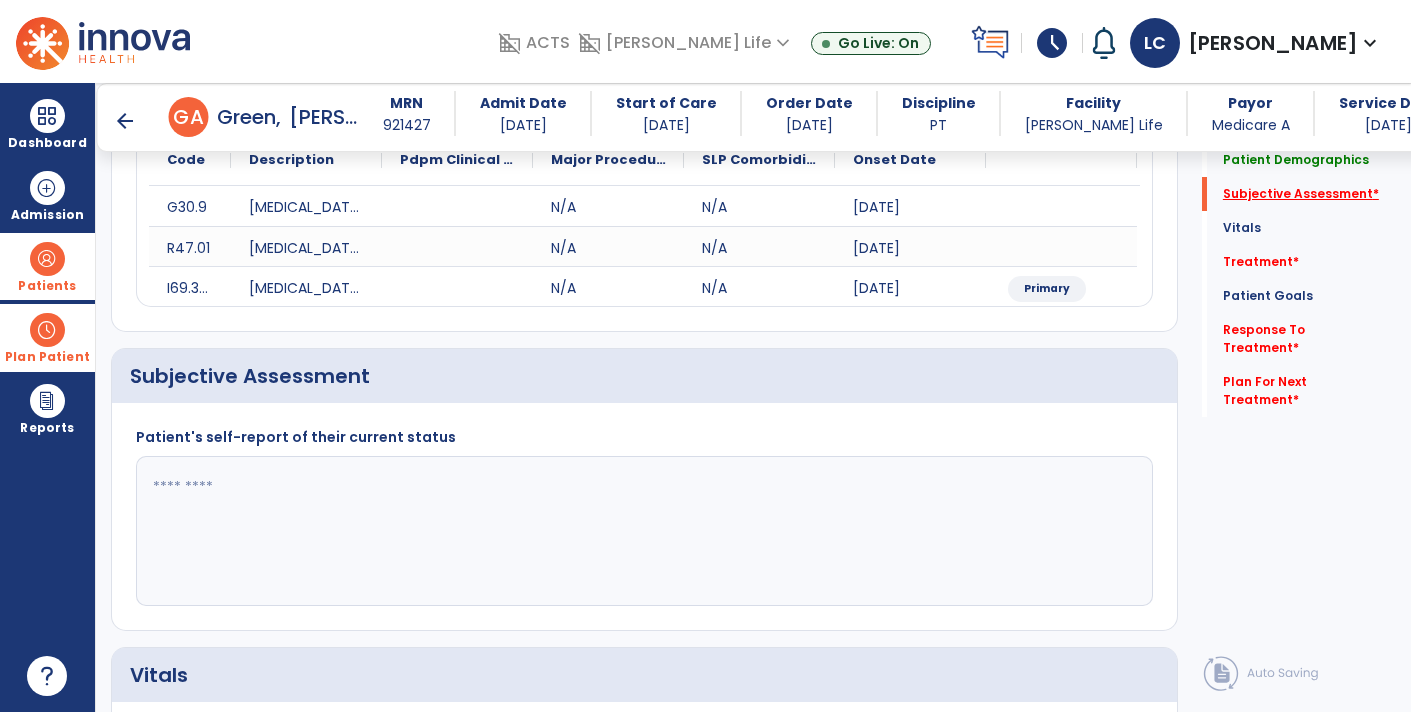 scroll, scrollTop: 368, scrollLeft: 0, axis: vertical 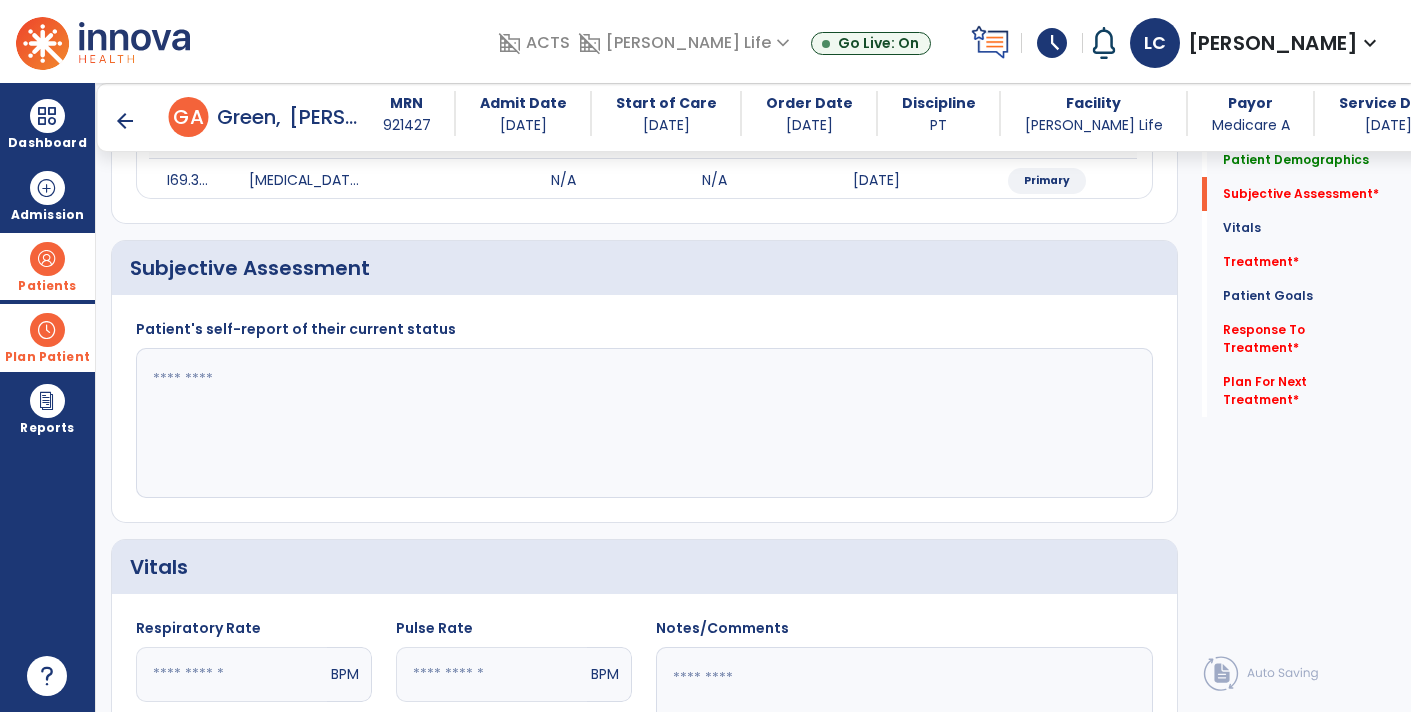 click 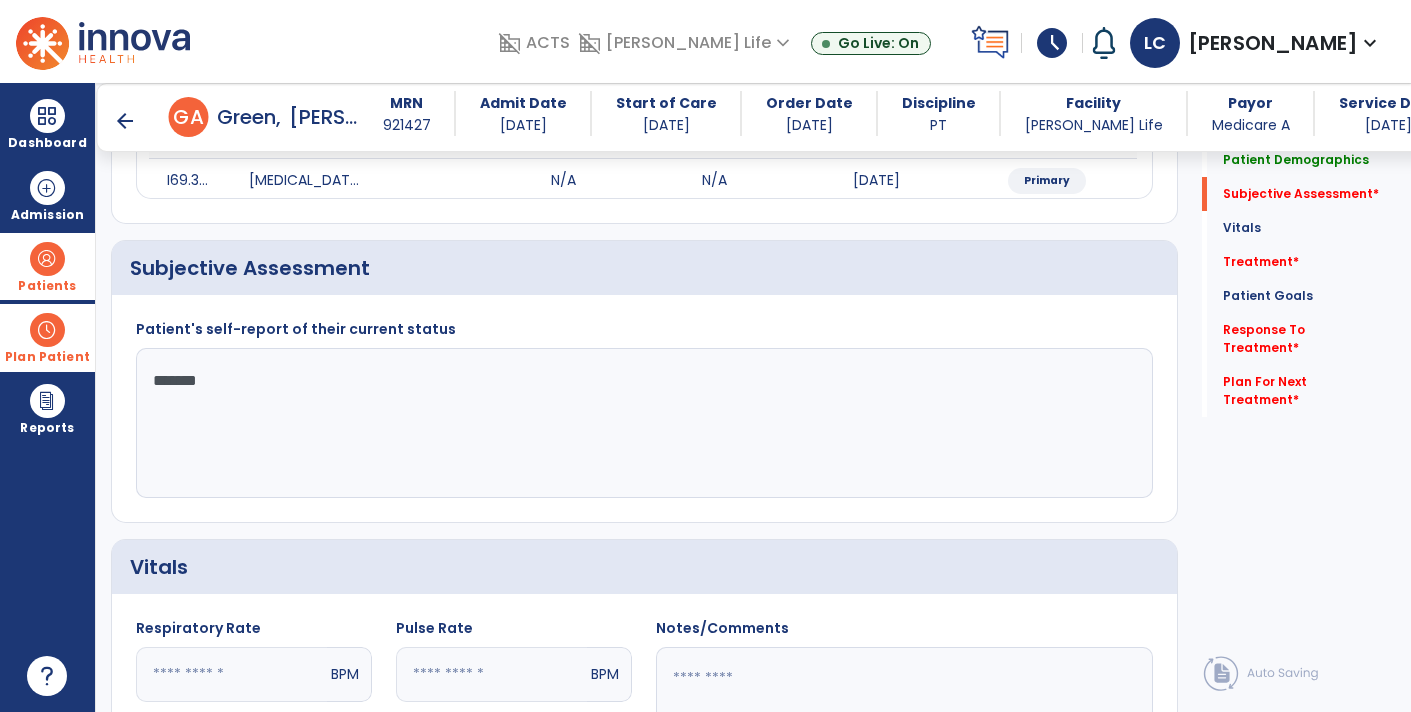 type on "********" 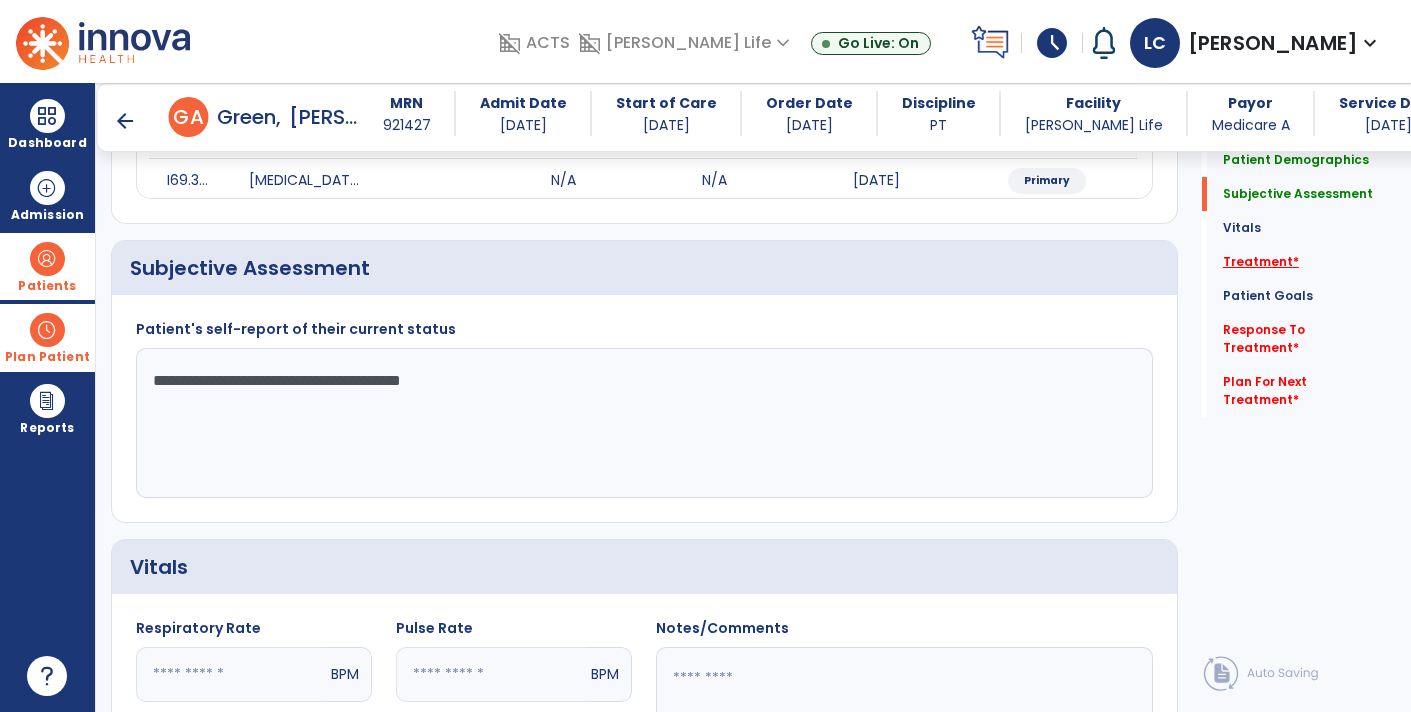 type on "**********" 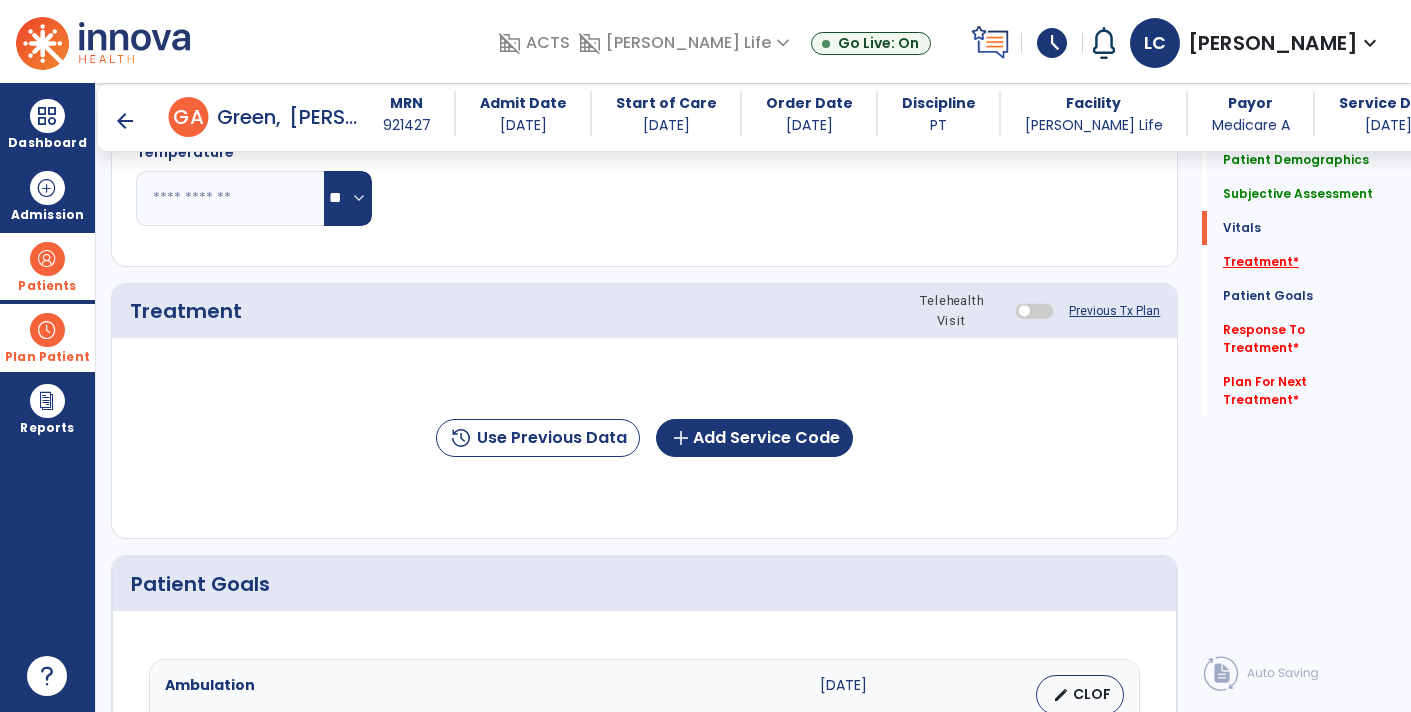 scroll, scrollTop: 1056, scrollLeft: 0, axis: vertical 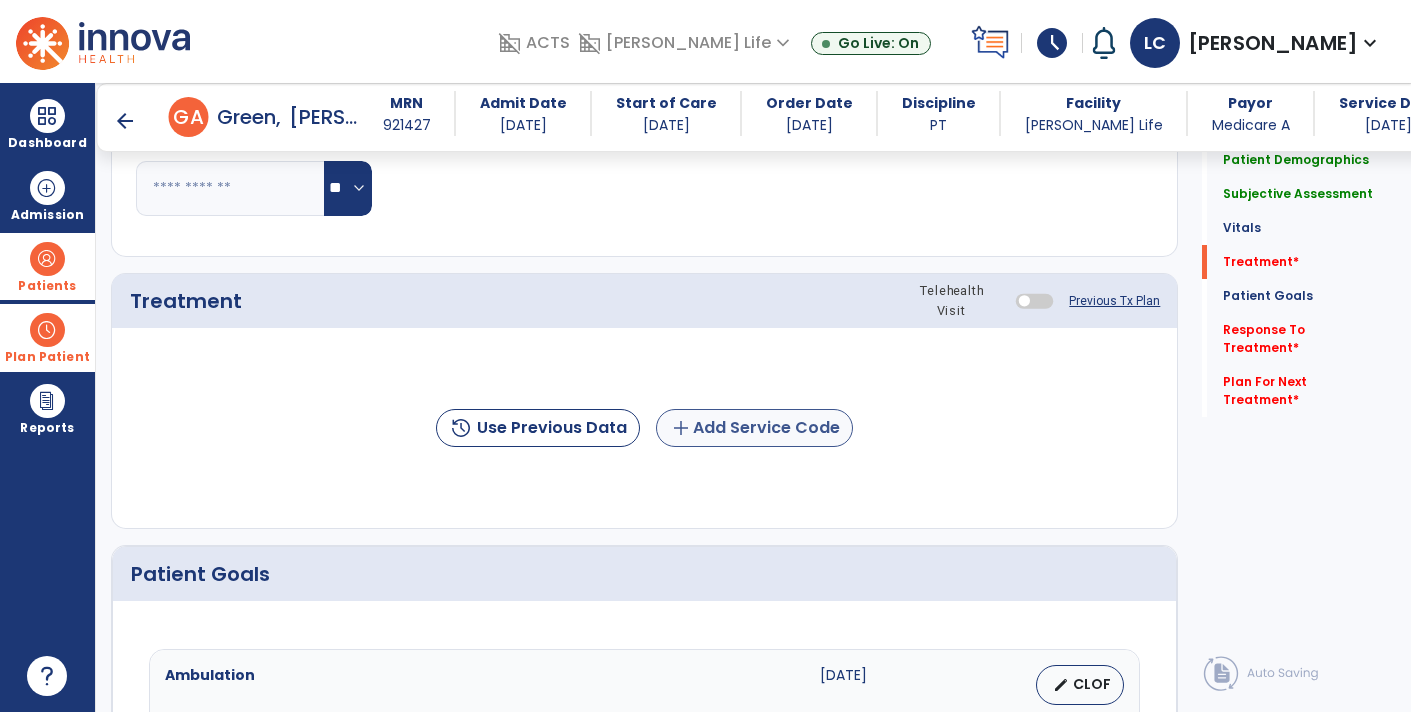 click on "add  Add Service Code" 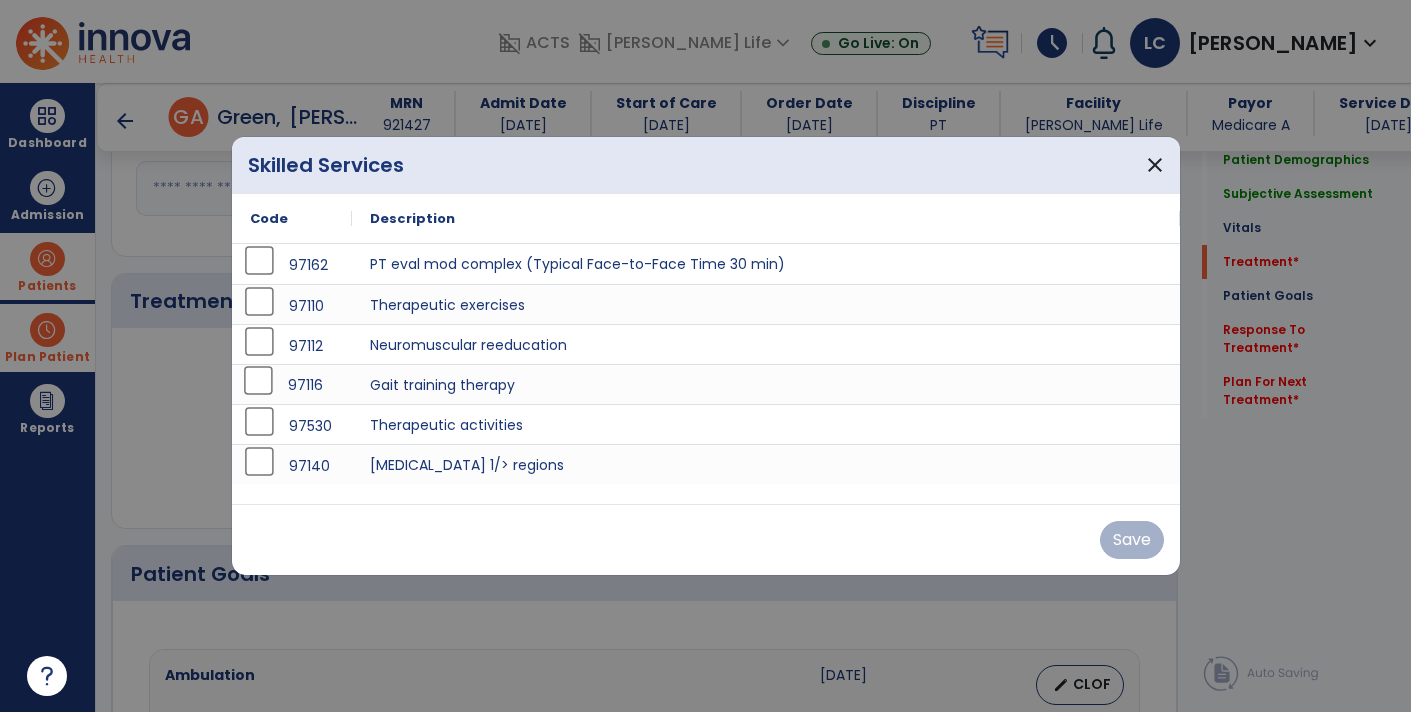click on "97116" at bounding box center (292, 384) 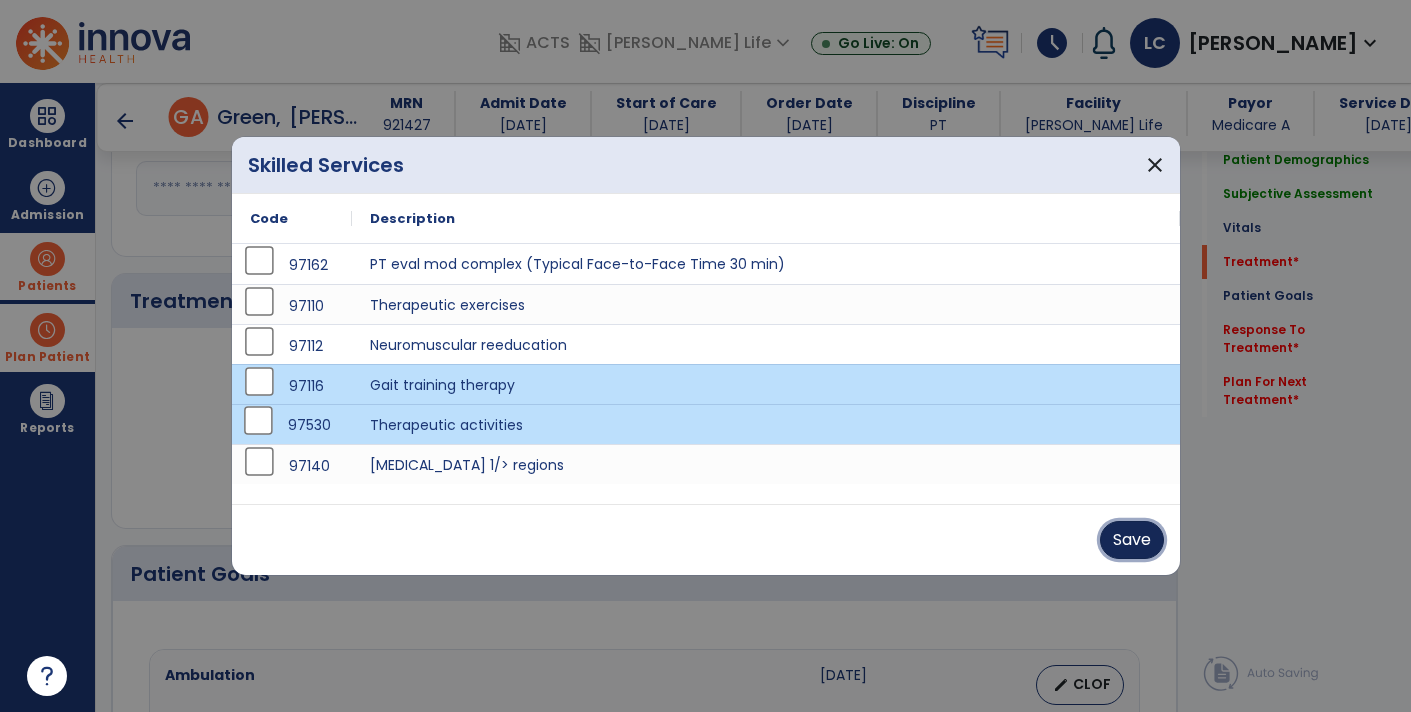 click on "Save" at bounding box center [1132, 540] 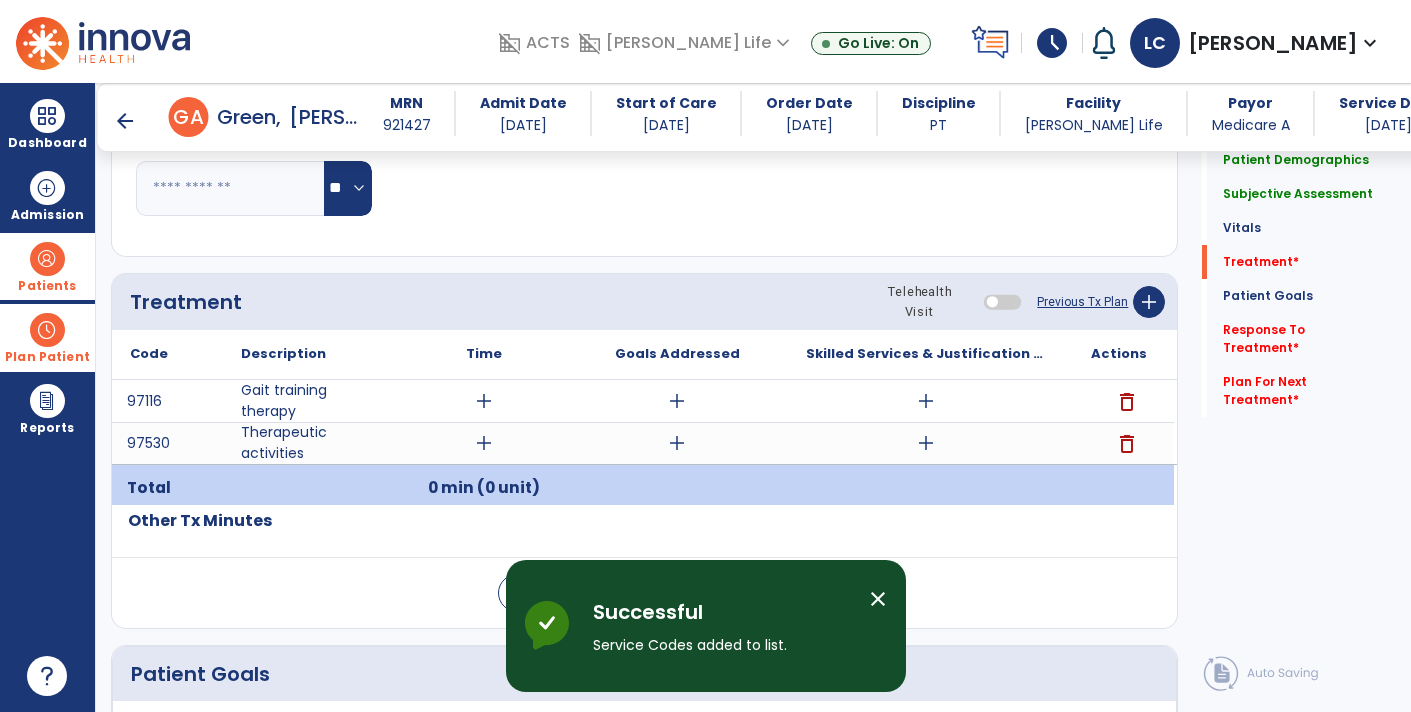 click on "add" at bounding box center [484, 401] 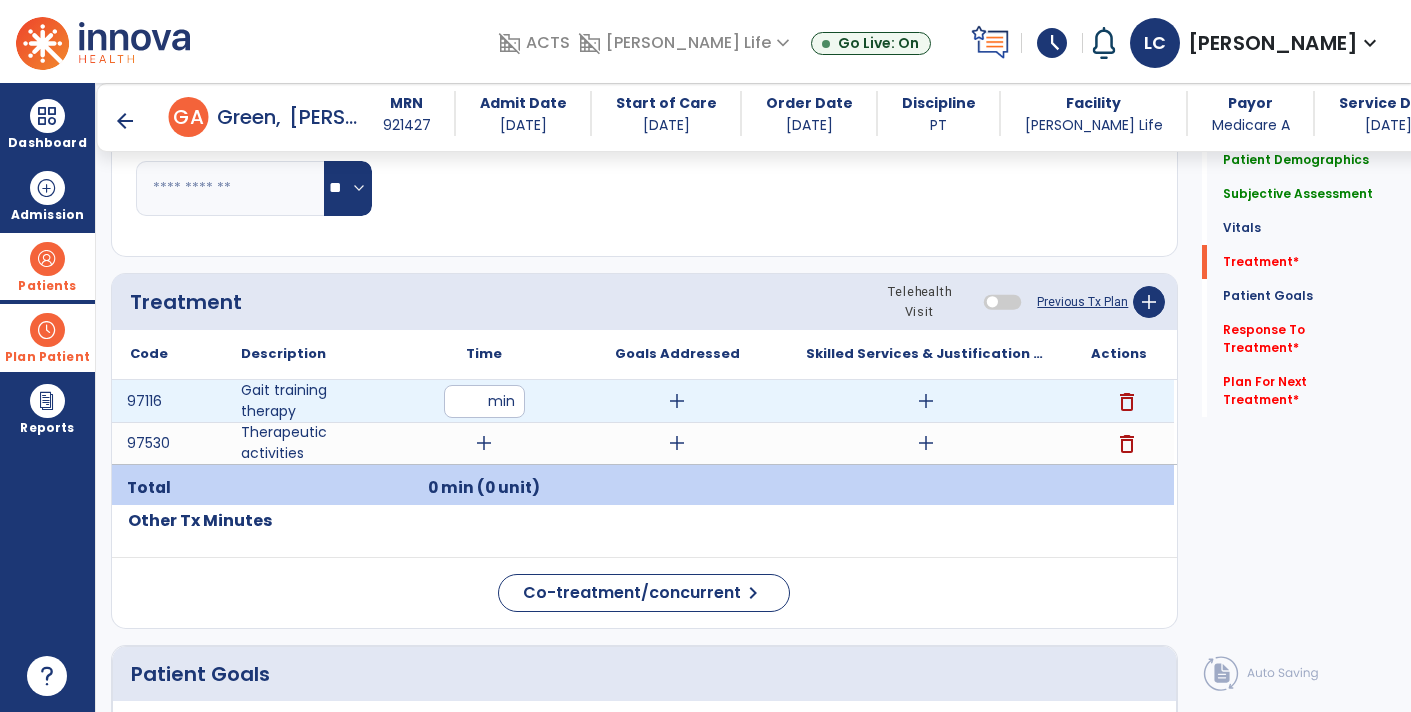 type on "**" 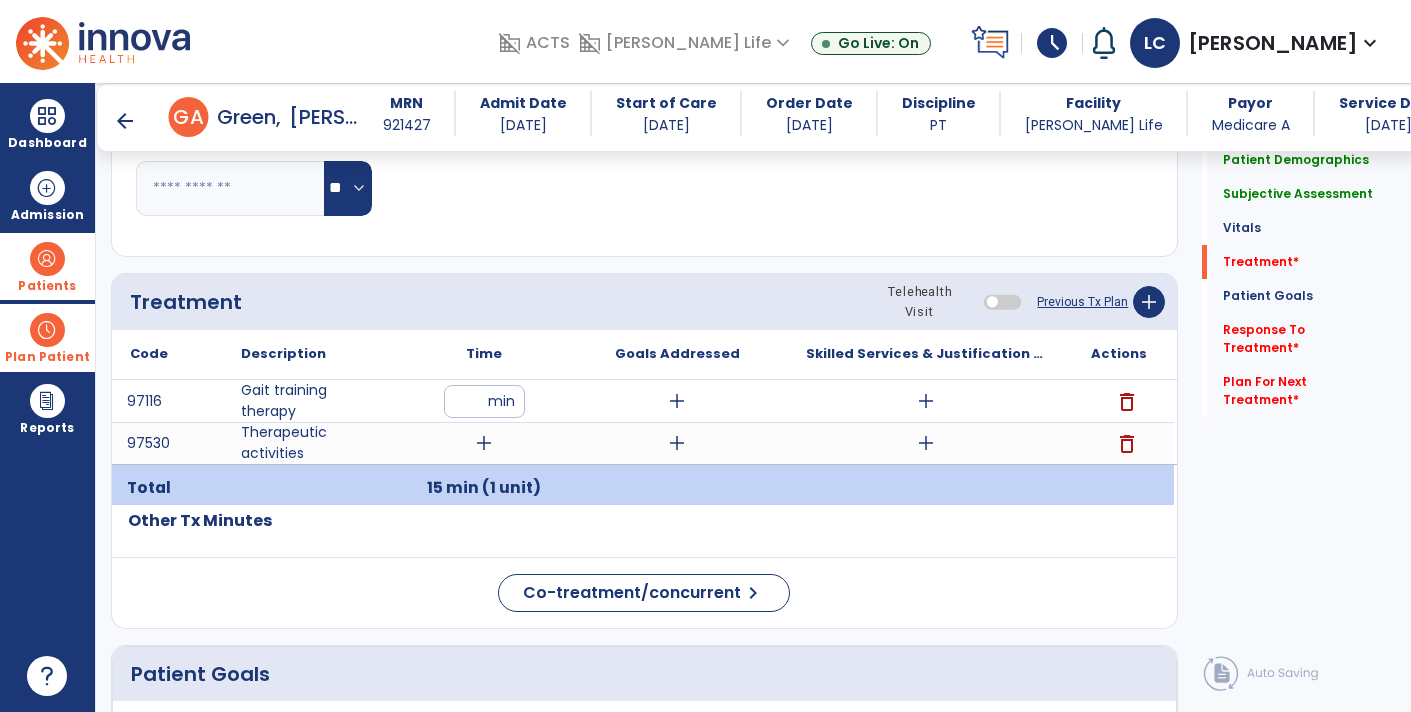 click on "add" at bounding box center [484, 443] 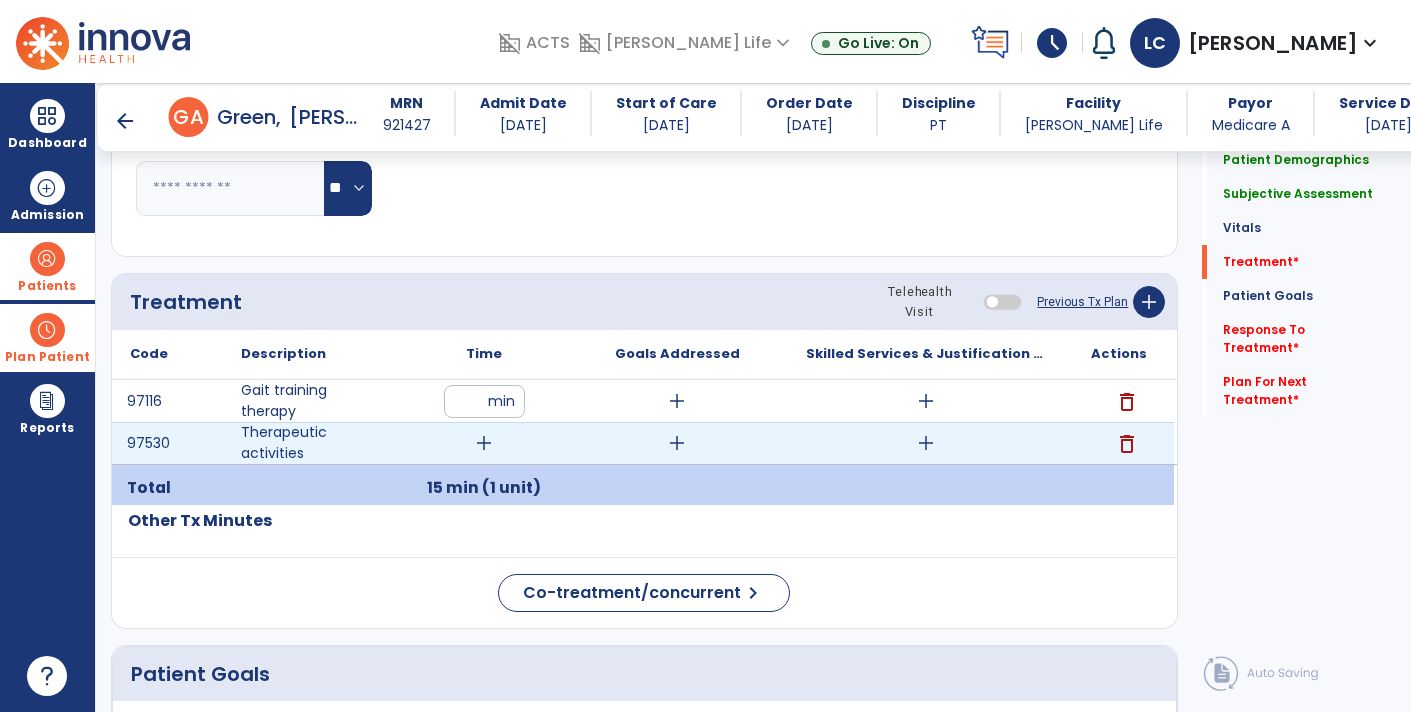 click on "add" at bounding box center (484, 443) 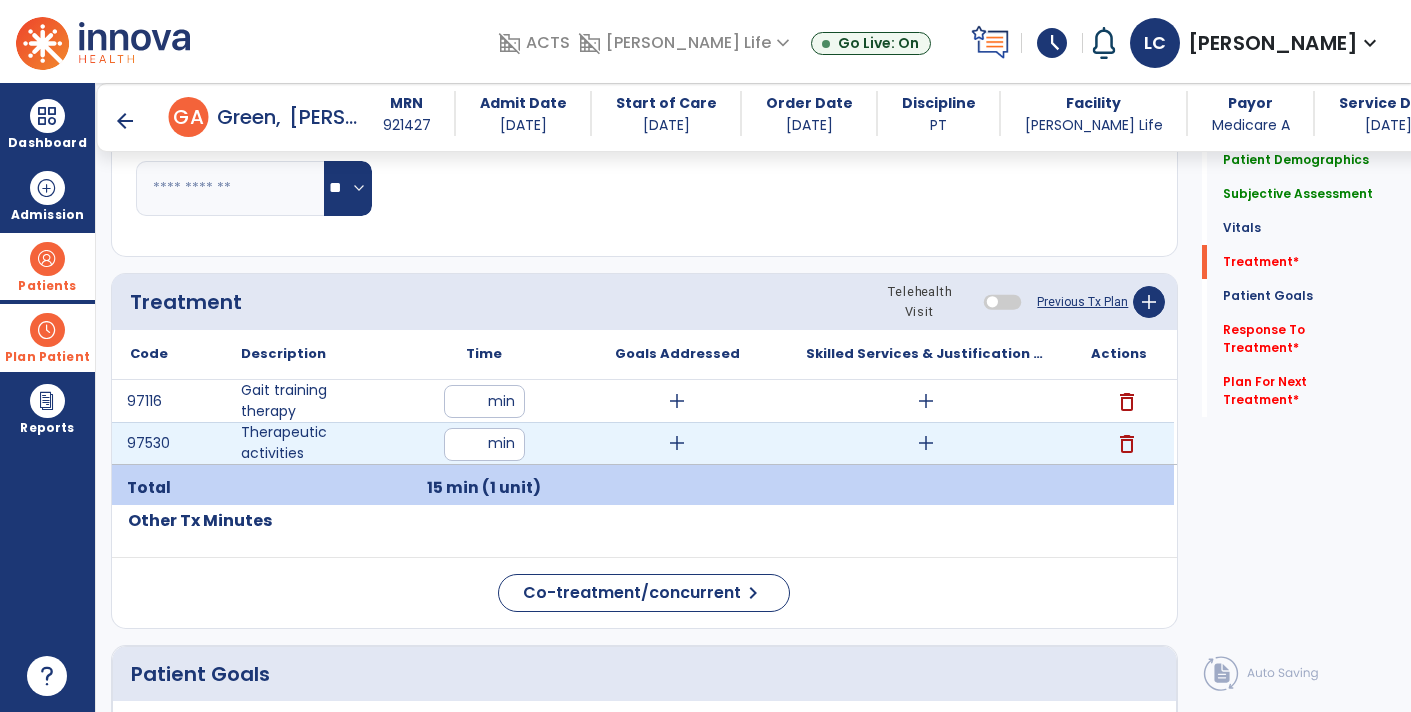 type on "**" 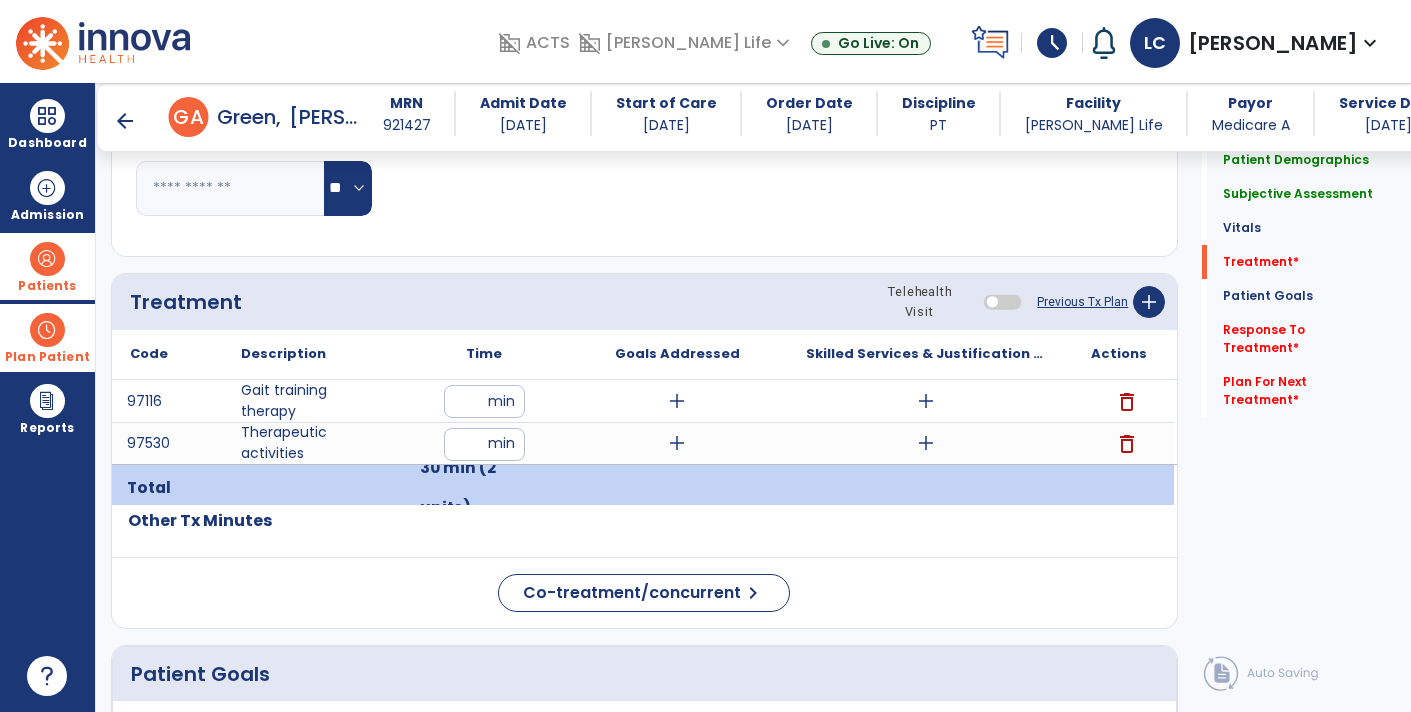 scroll, scrollTop: 1057, scrollLeft: 0, axis: vertical 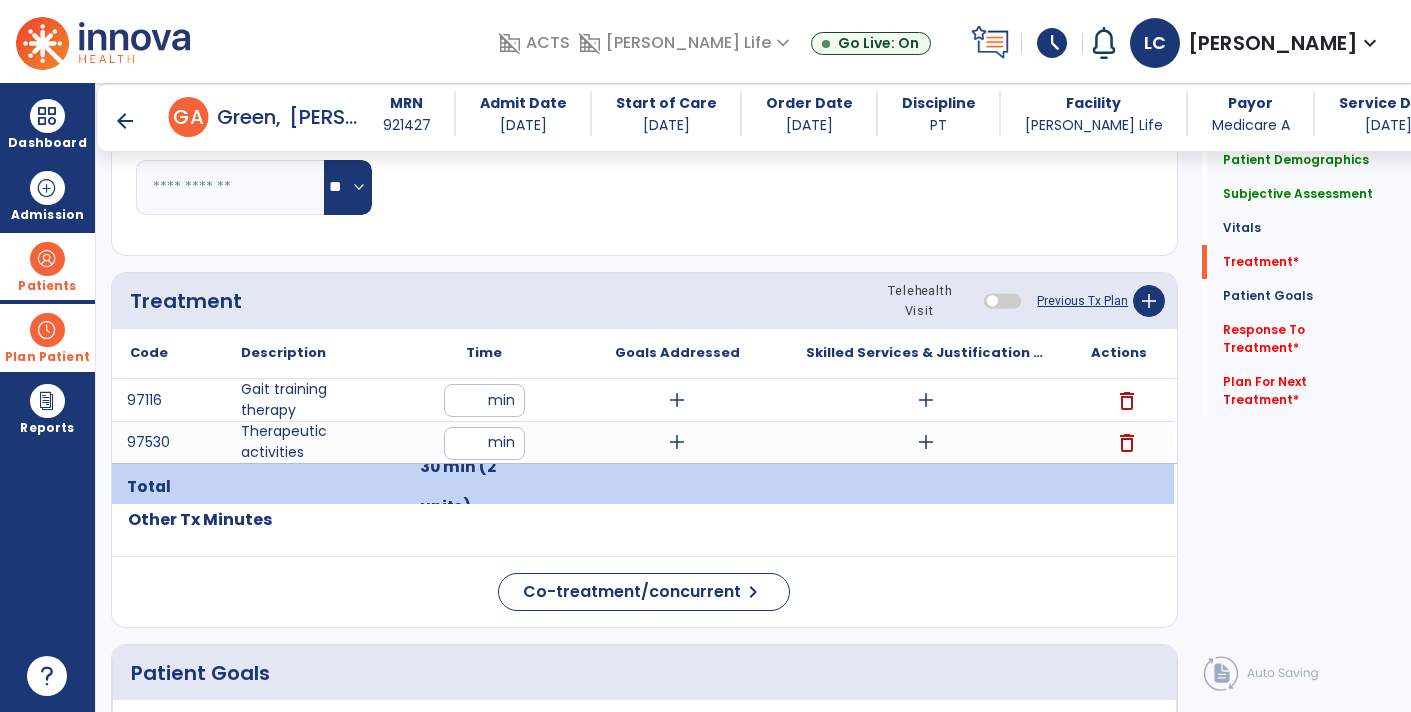click on "add" at bounding box center [926, 442] 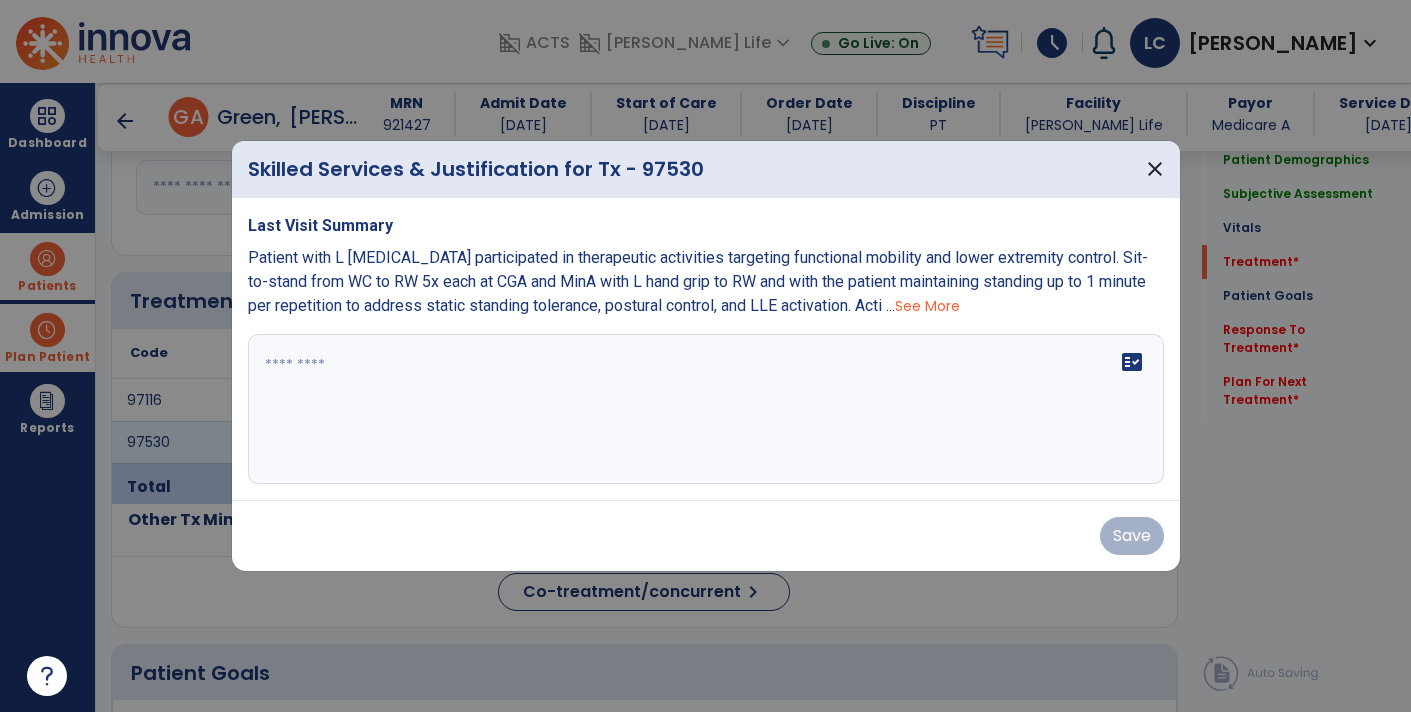 click on "See More" at bounding box center [927, 306] 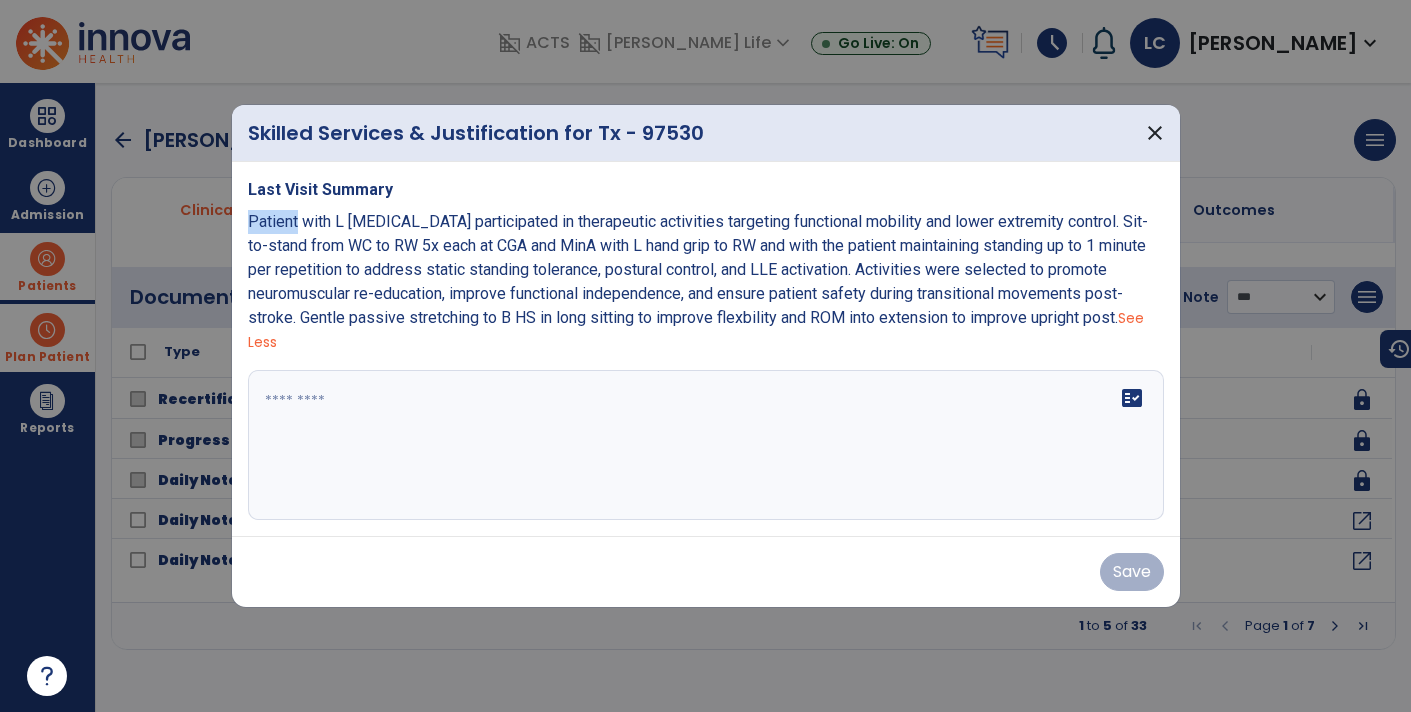 scroll, scrollTop: 0, scrollLeft: 0, axis: both 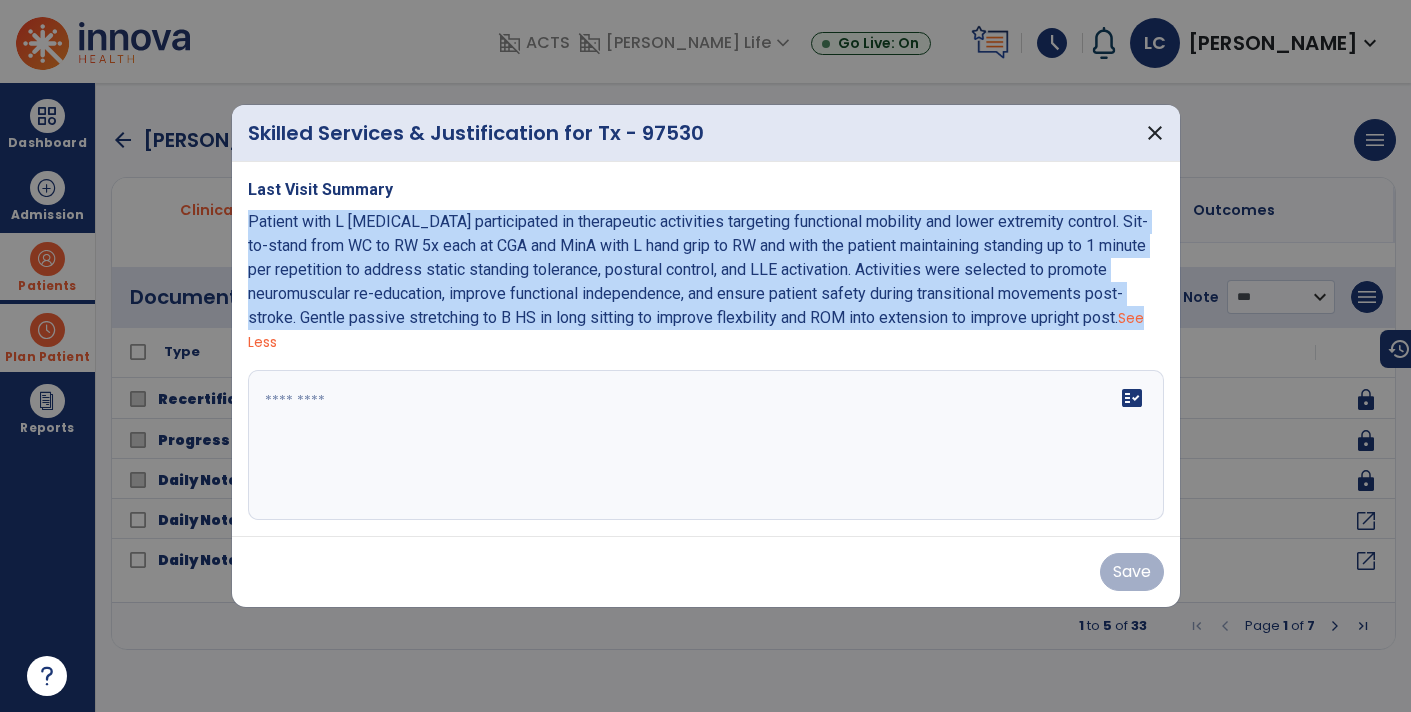 click at bounding box center [706, 445] 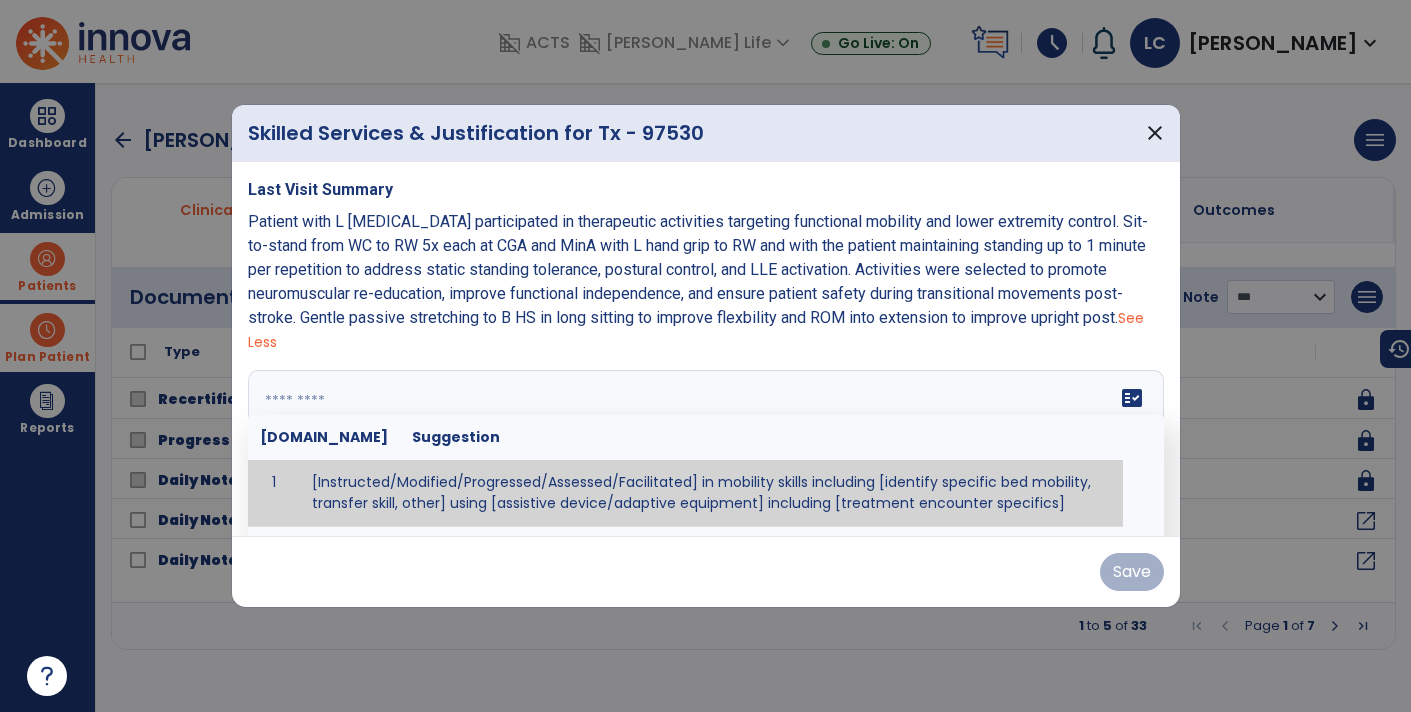click at bounding box center [704, 445] 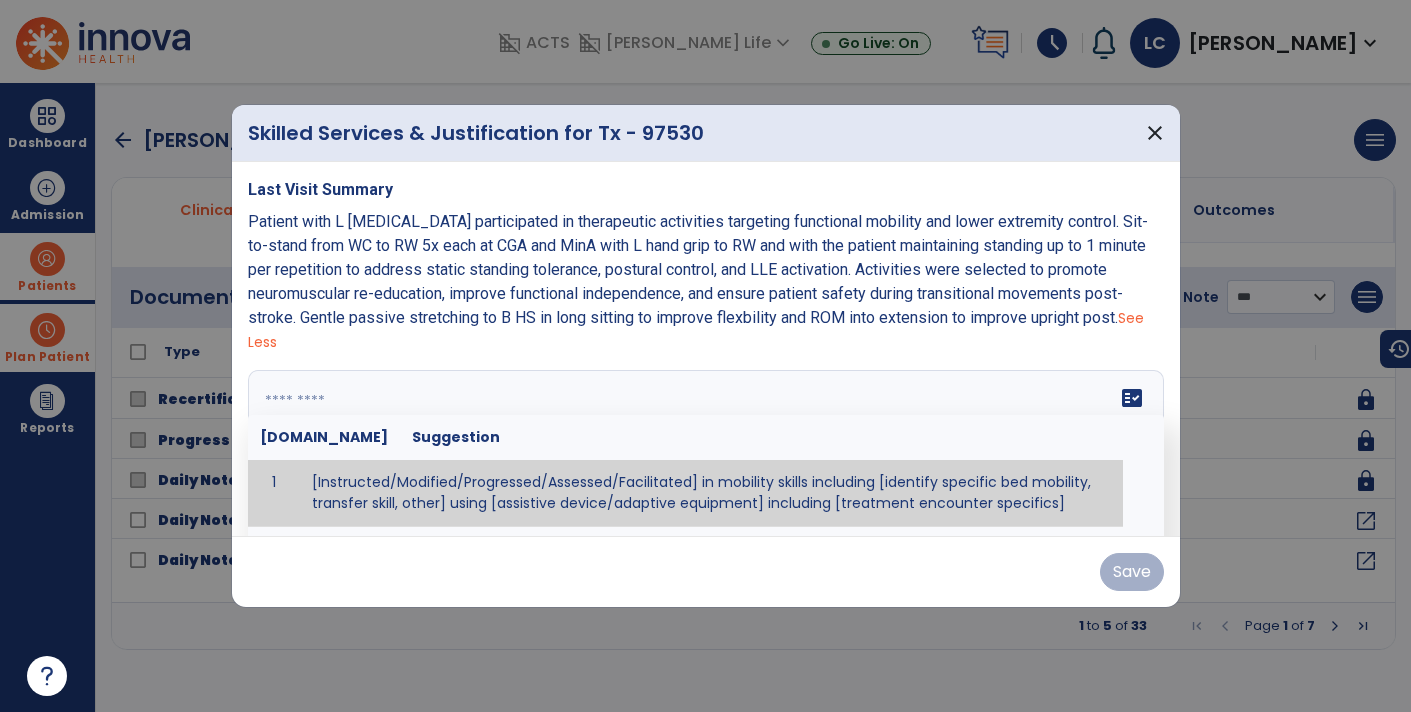 paste on "**********" 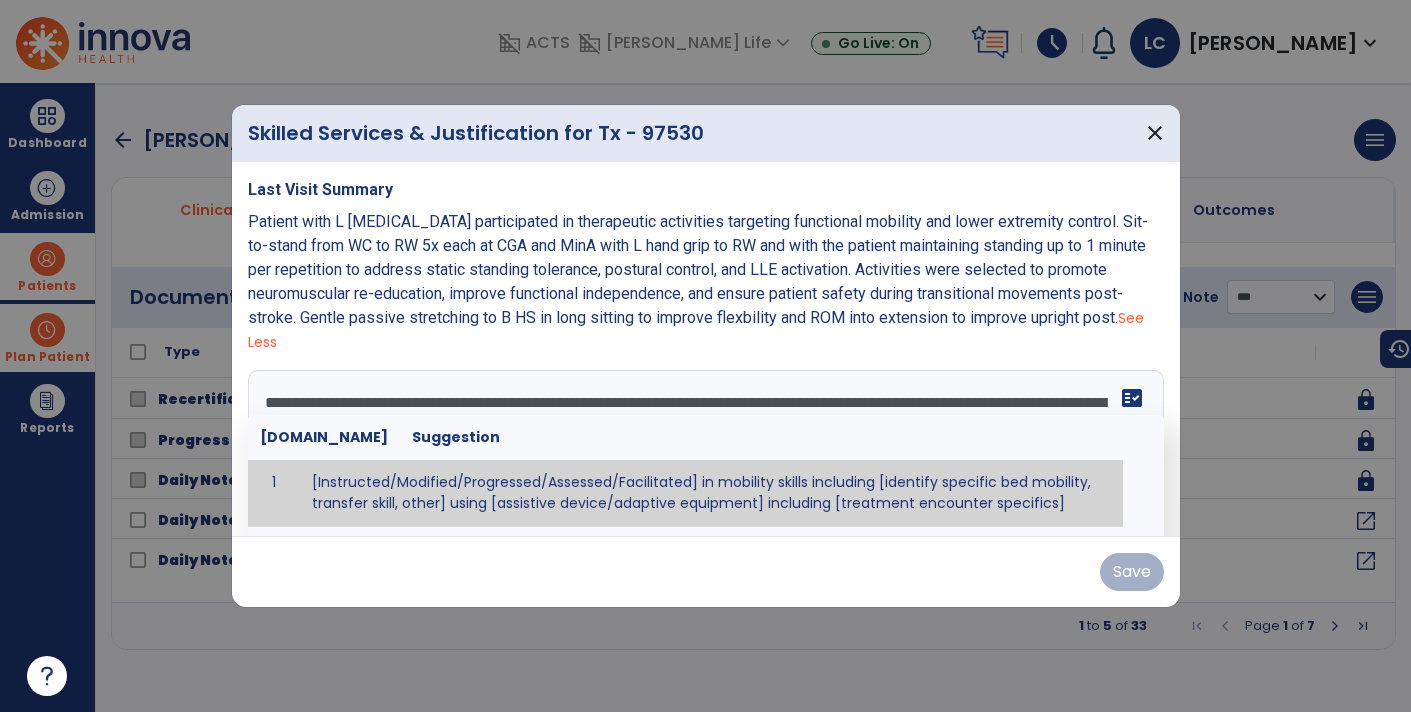 scroll, scrollTop: 38, scrollLeft: 0, axis: vertical 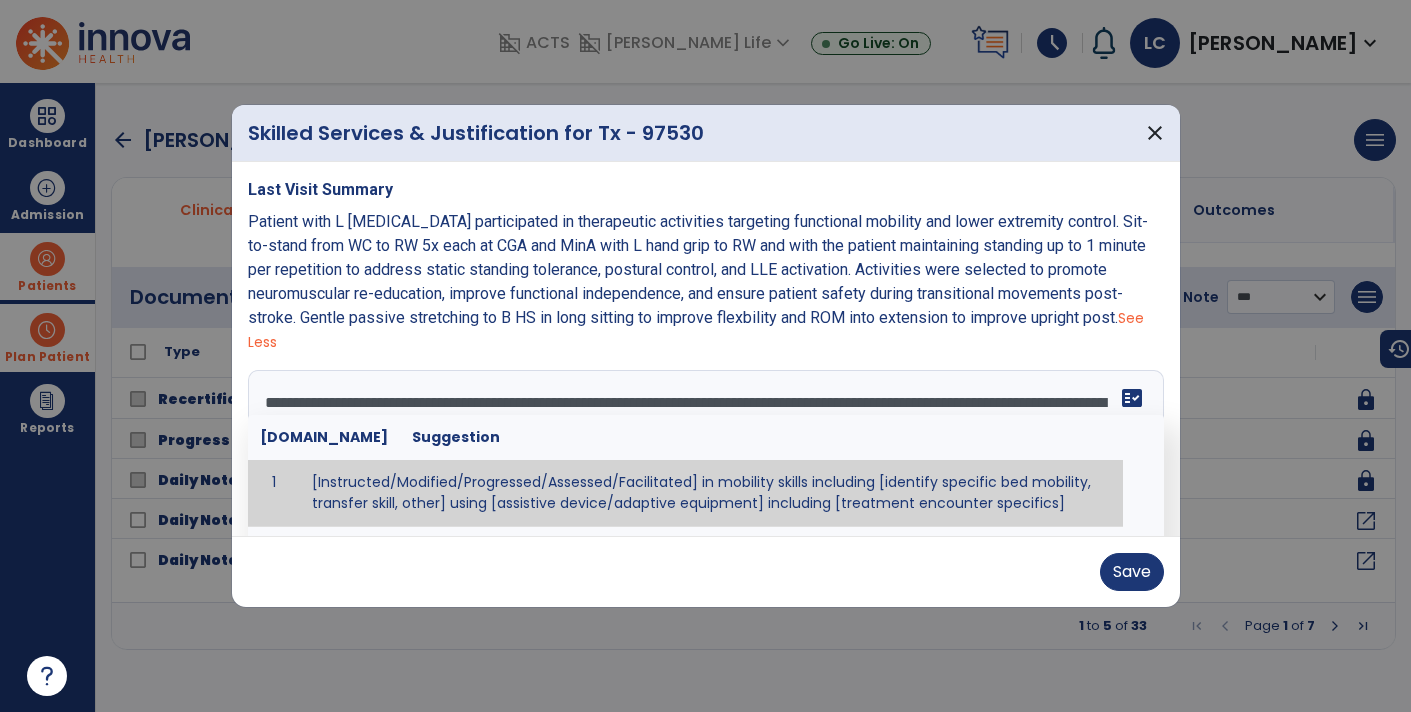 click on "**********" at bounding box center (704, 445) 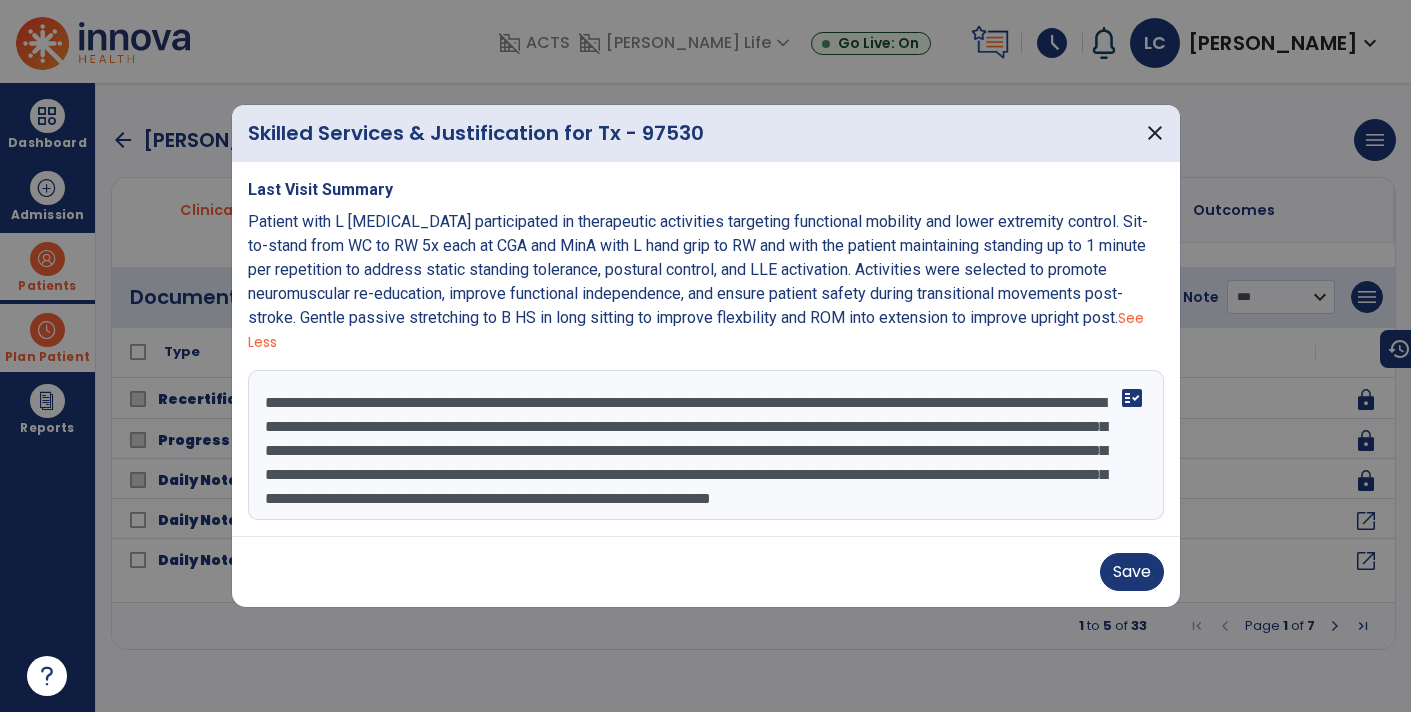 click on "**********" at bounding box center [706, 445] 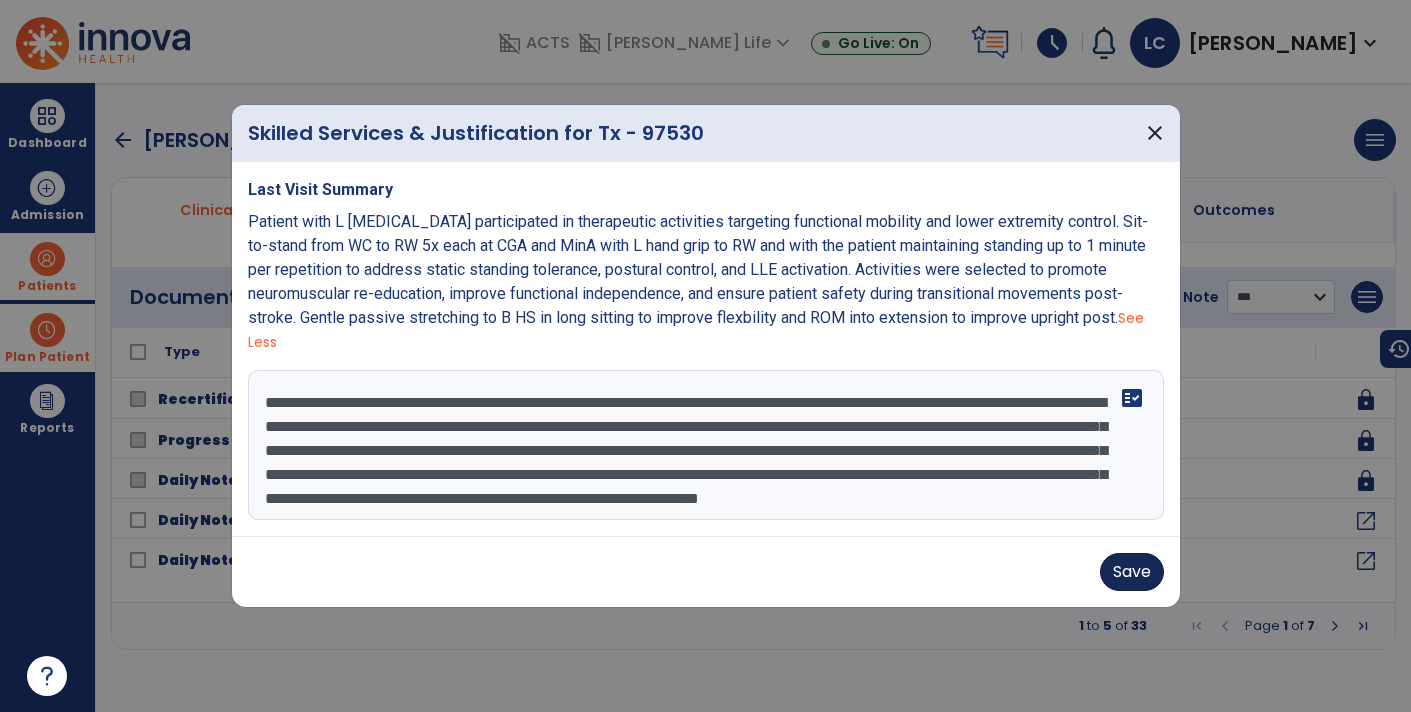type on "**********" 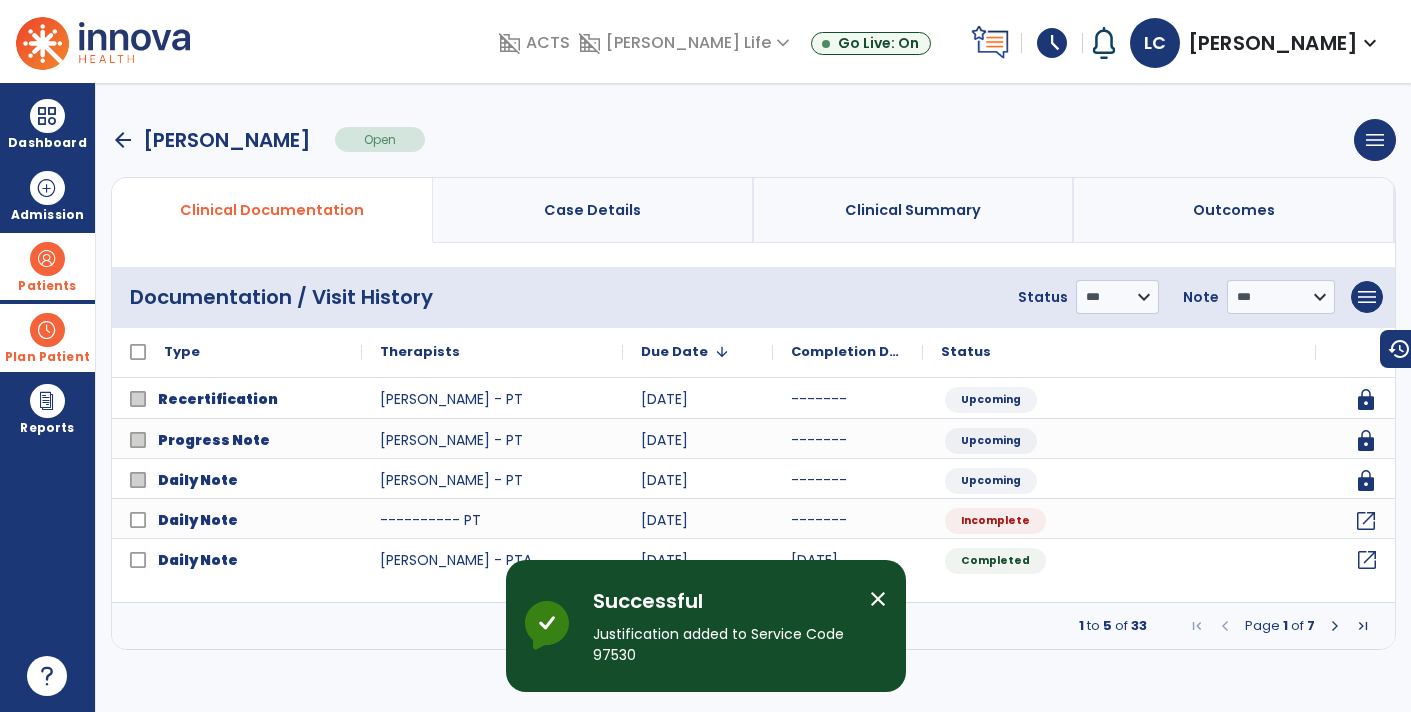 click on "open_in_new" 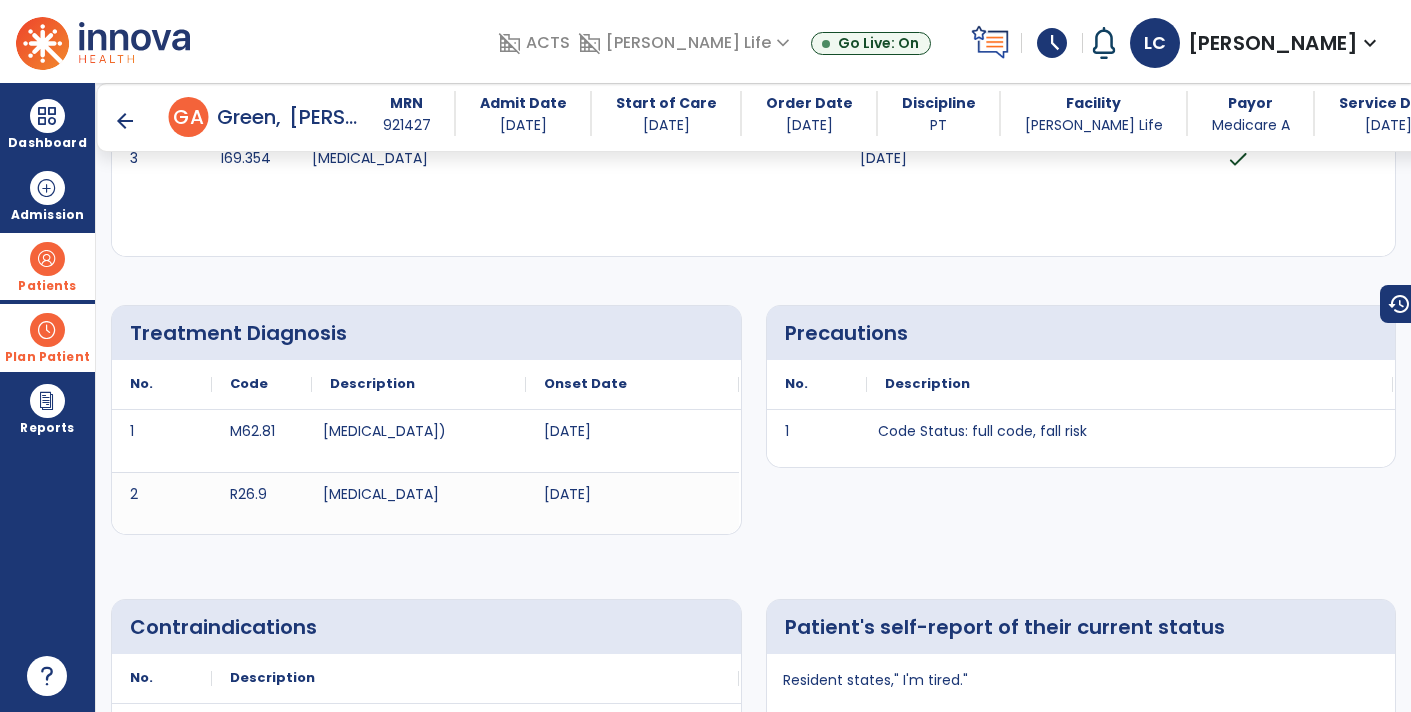 scroll, scrollTop: 308, scrollLeft: 0, axis: vertical 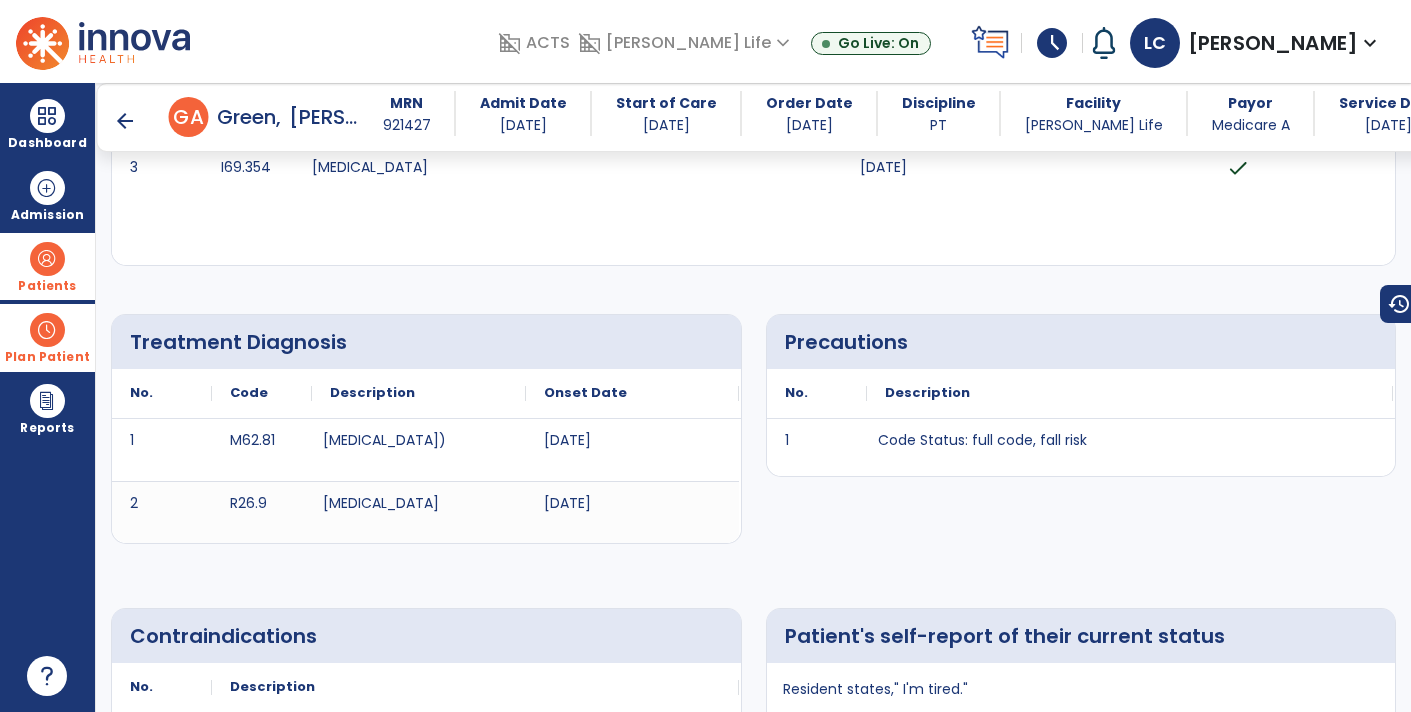 click on "arrow_back" at bounding box center (125, 121) 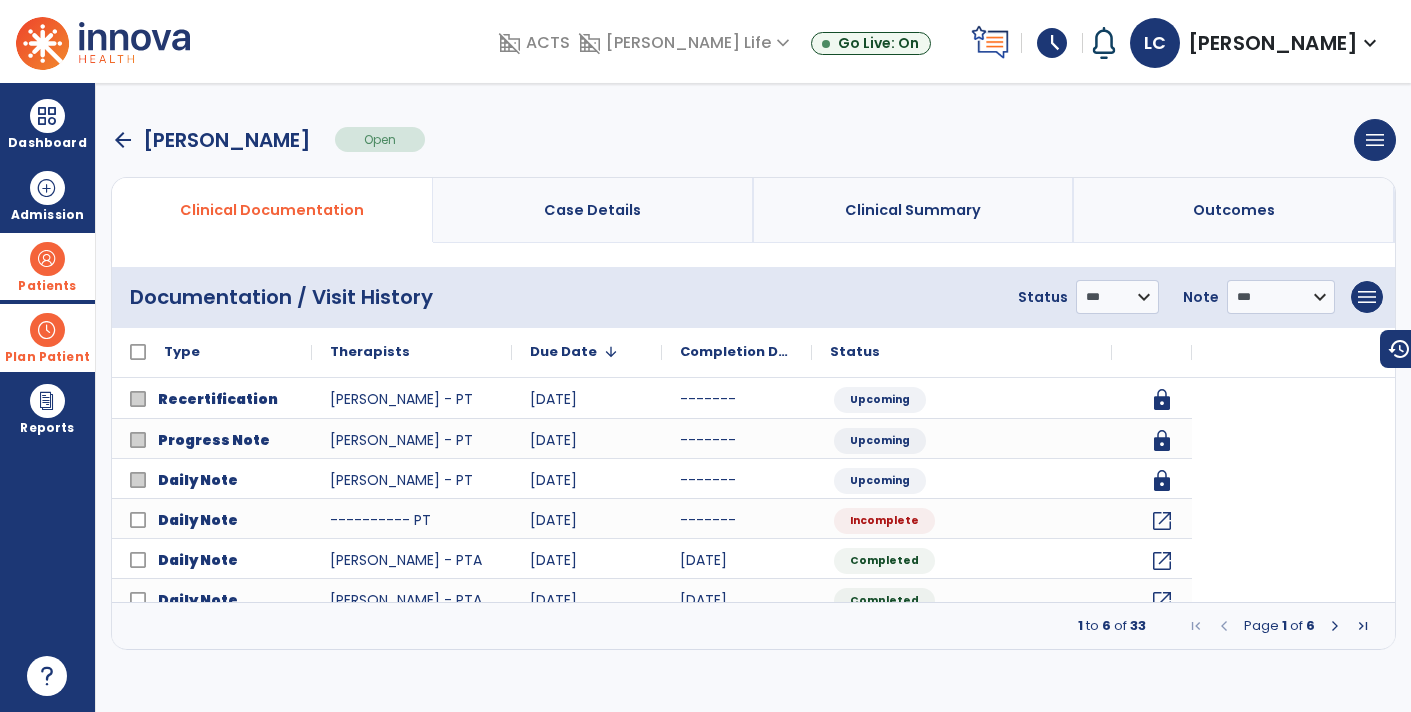 scroll, scrollTop: 0, scrollLeft: 0, axis: both 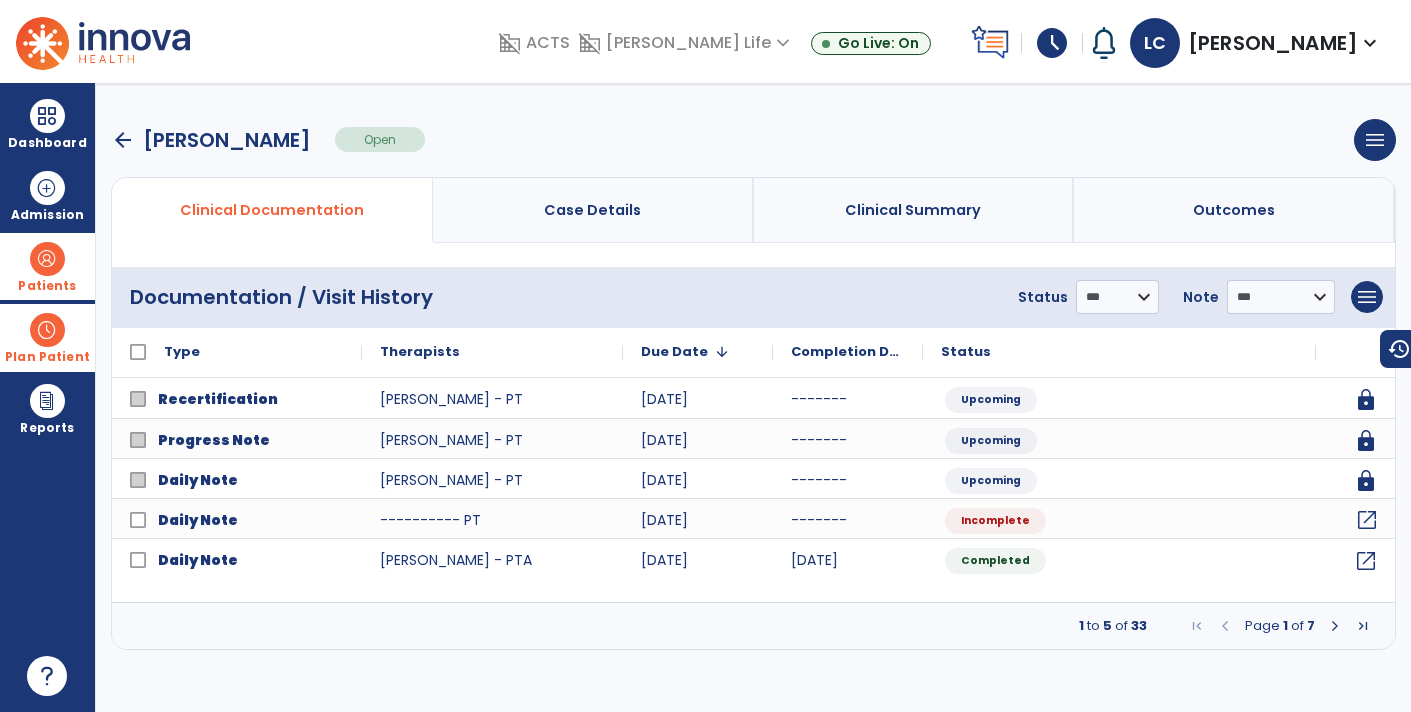 click on "open_in_new" 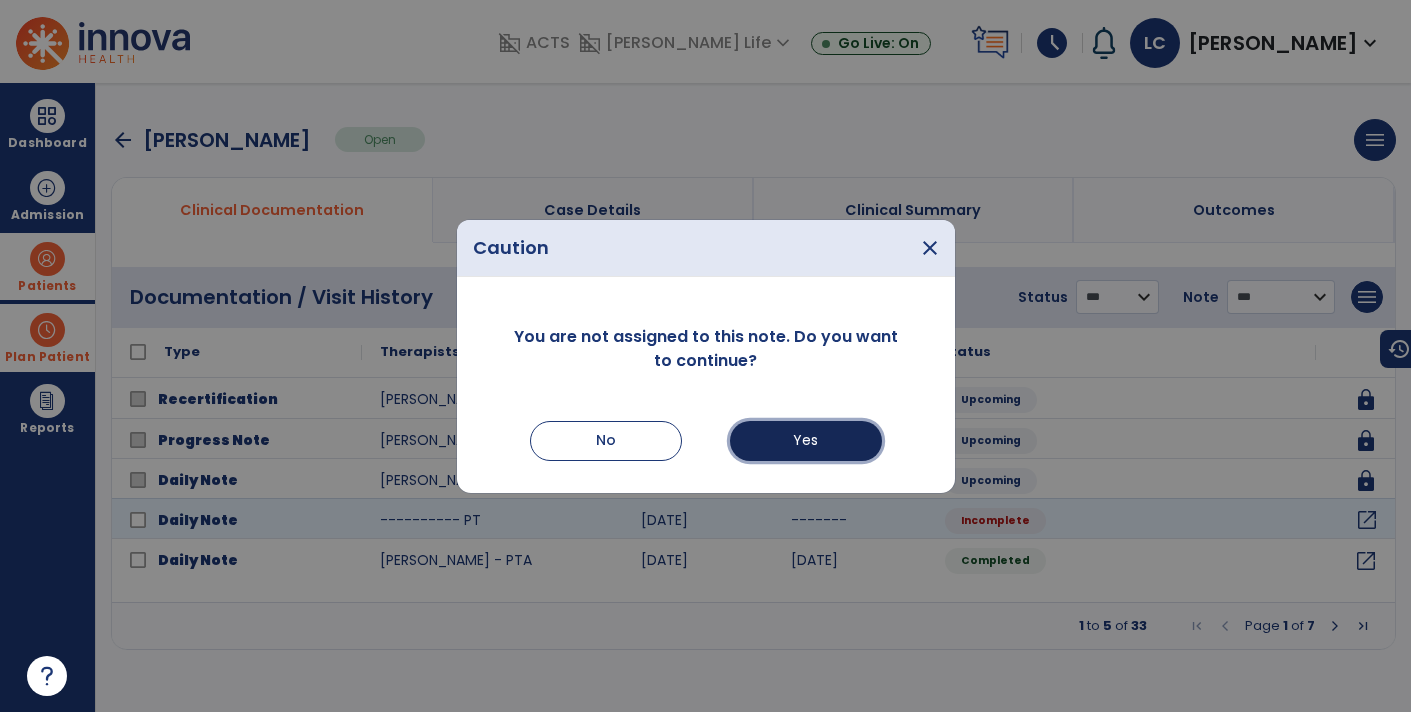 click on "Yes" at bounding box center [806, 441] 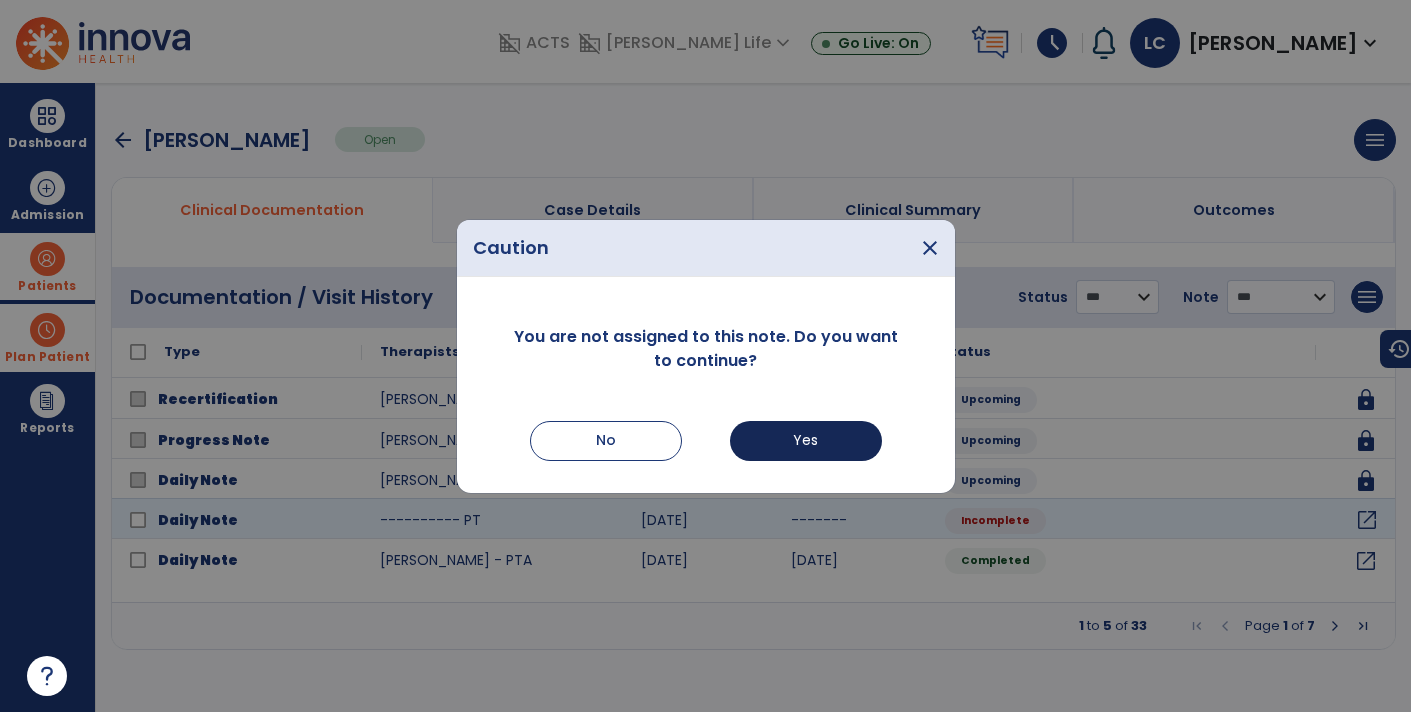 select on "*" 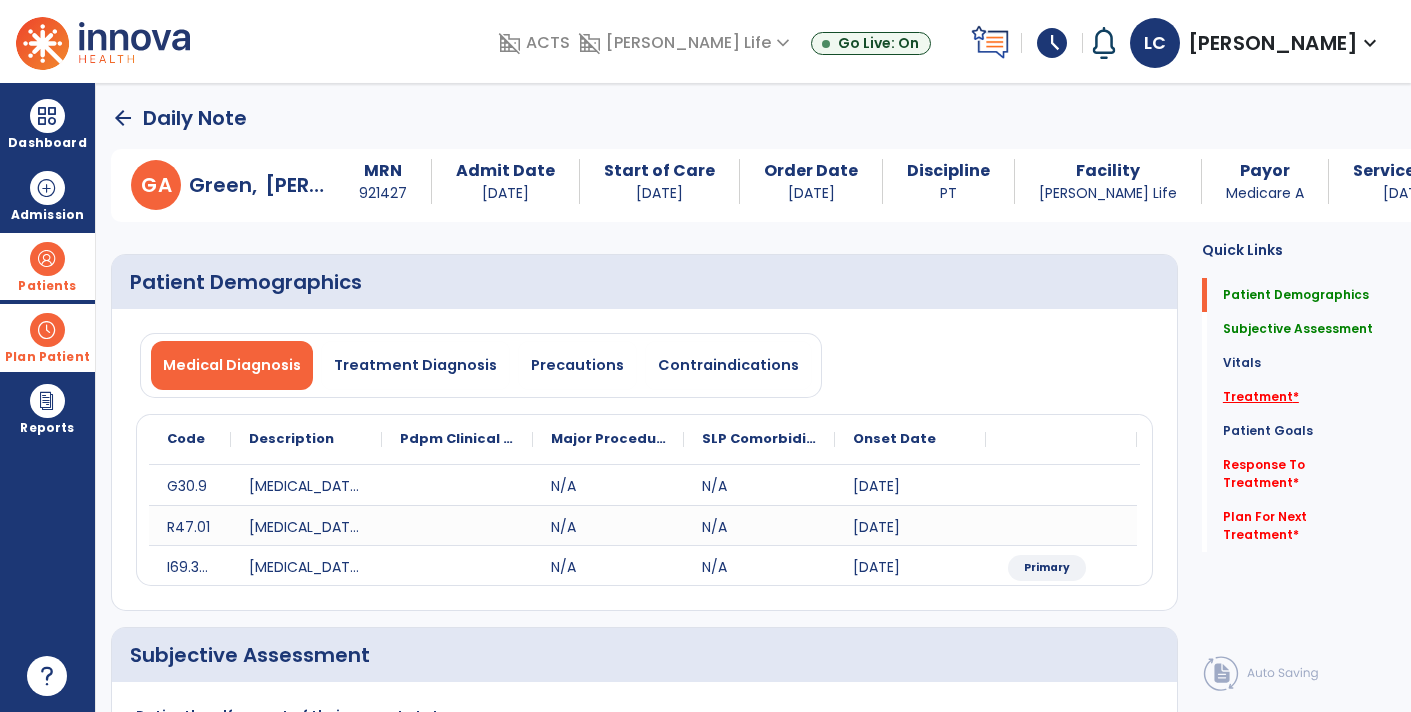click on "*" 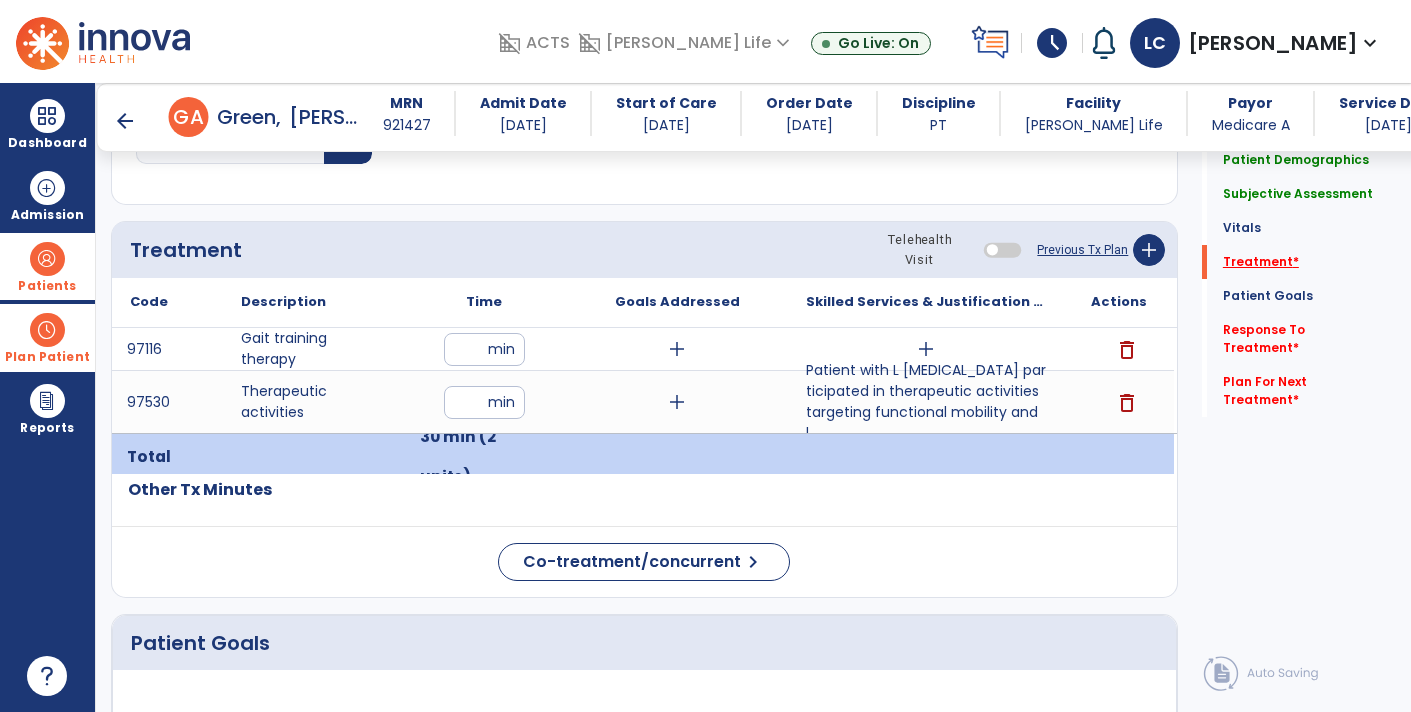 scroll, scrollTop: 1134, scrollLeft: 0, axis: vertical 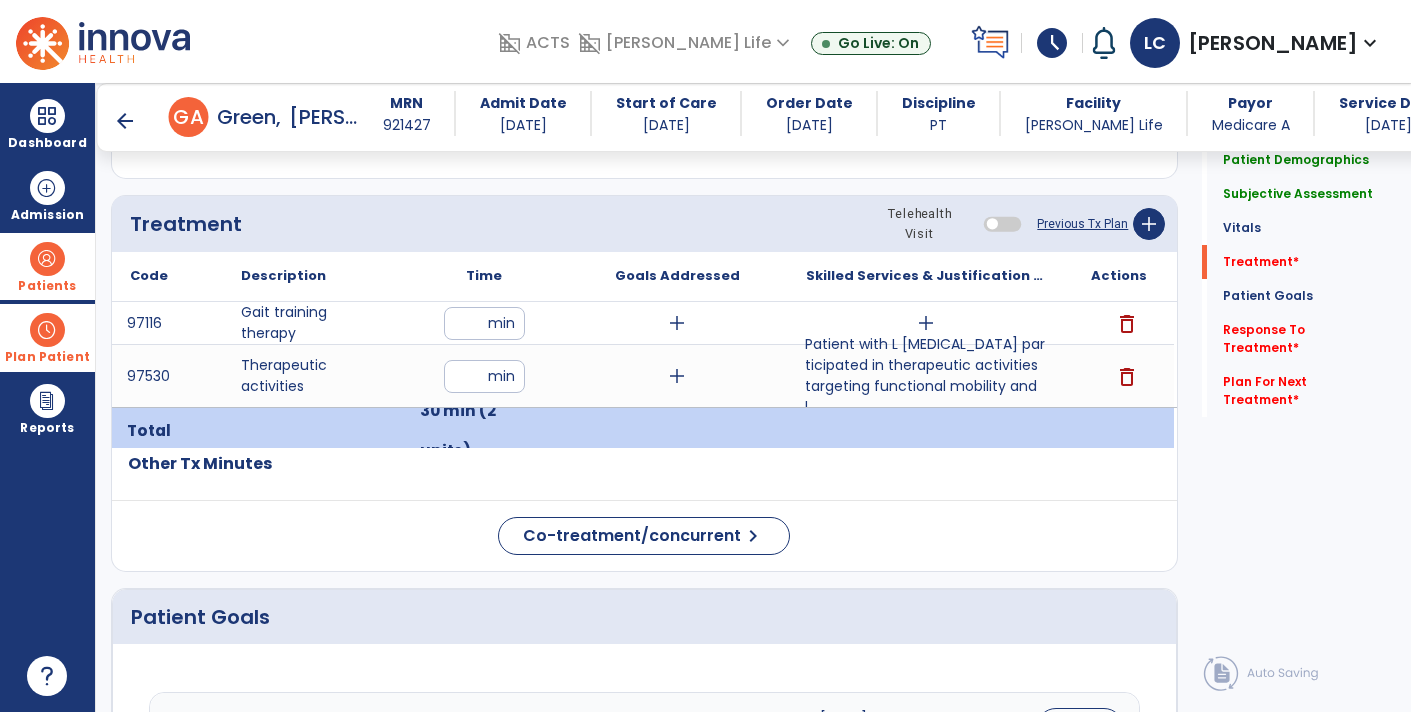 click on "Patient with L [MEDICAL_DATA] participated in therapeutic activities targeting functional mobility and l..." at bounding box center [926, 376] 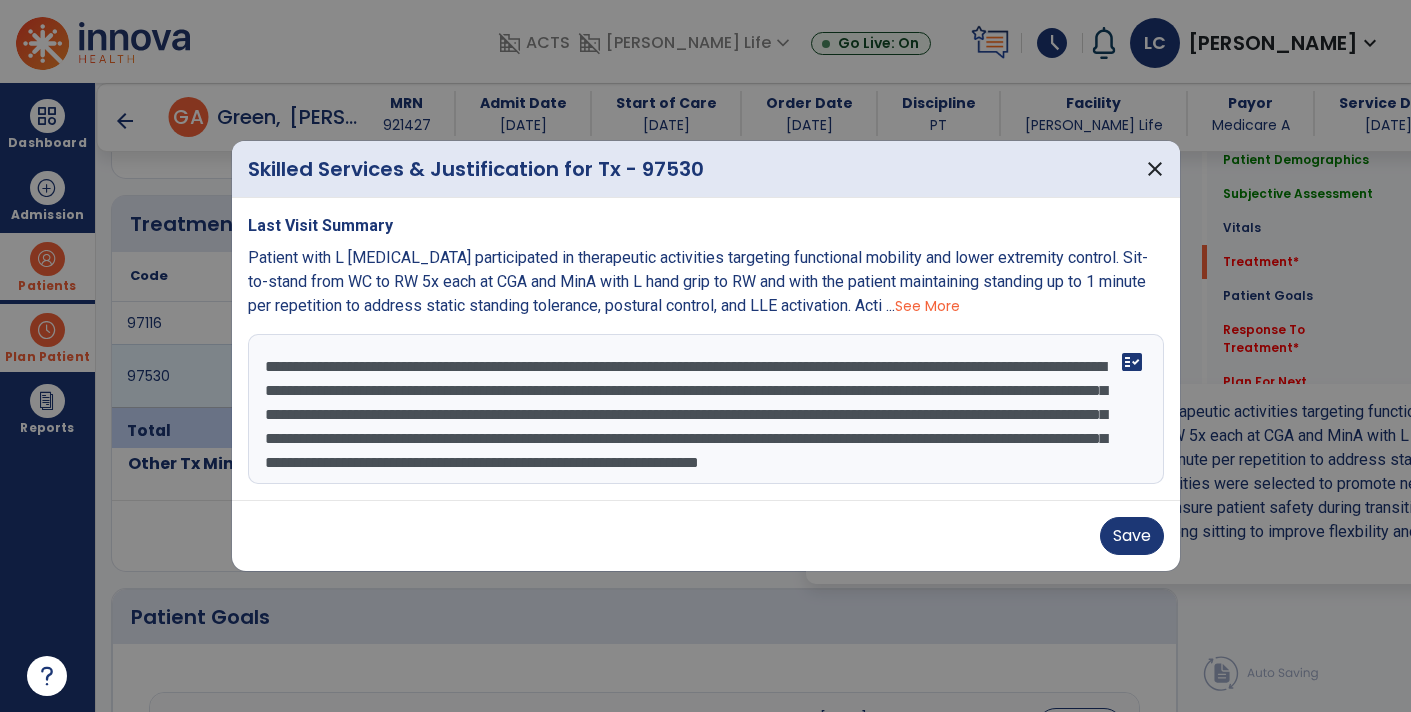 scroll, scrollTop: 16, scrollLeft: 0, axis: vertical 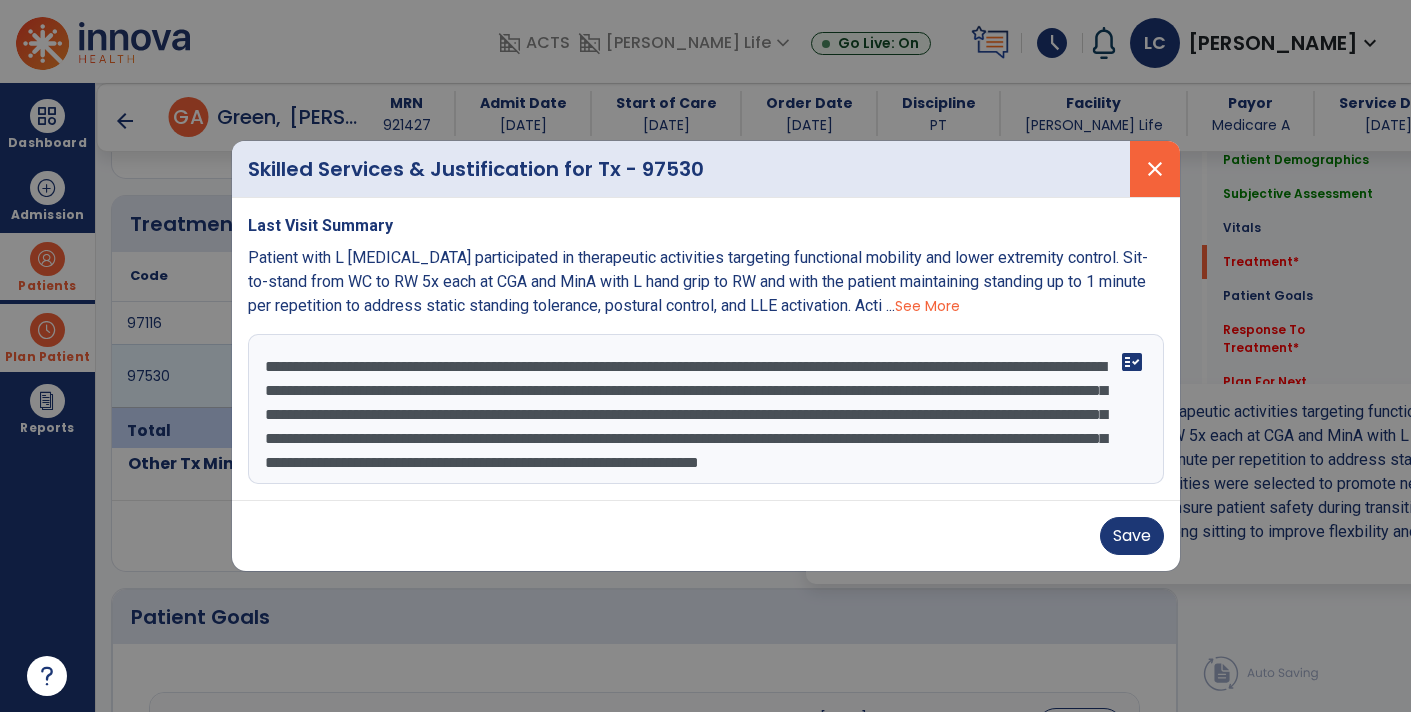 click on "close" at bounding box center [1155, 169] 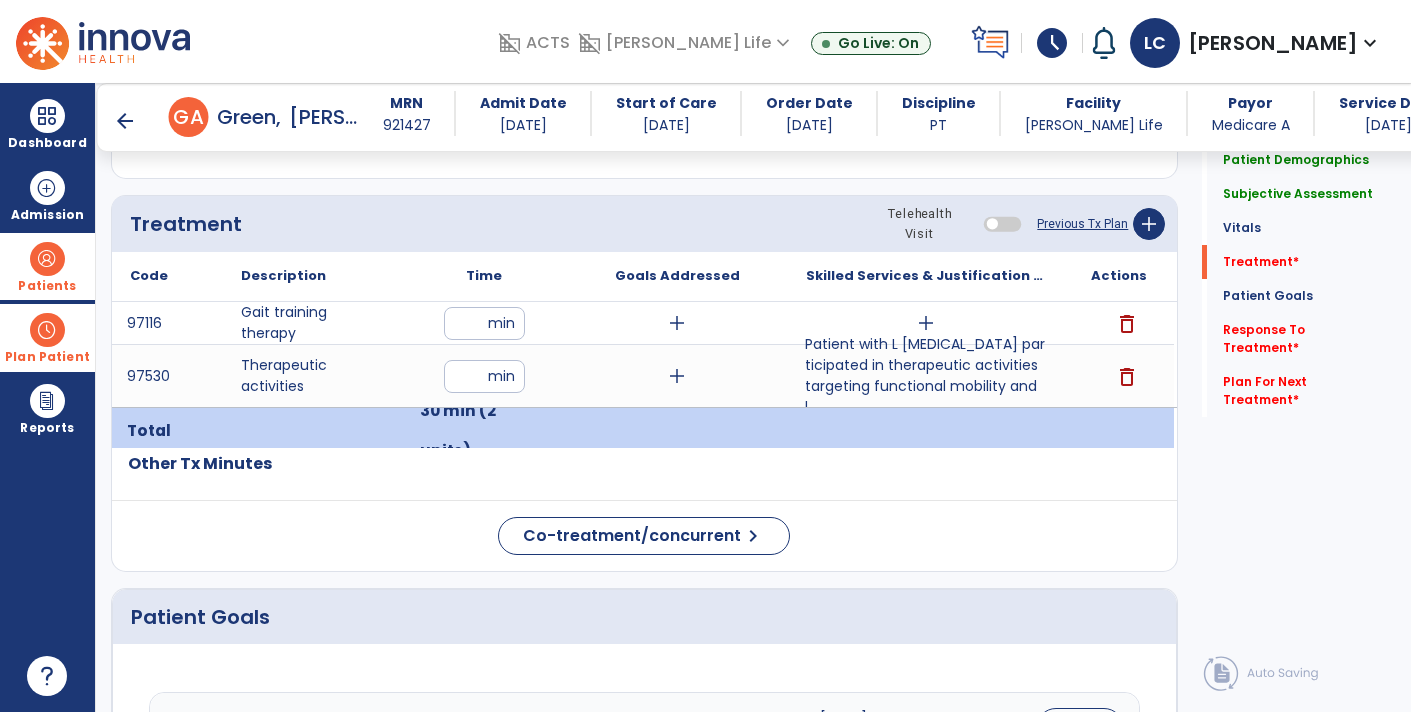click on "add" at bounding box center (926, 323) 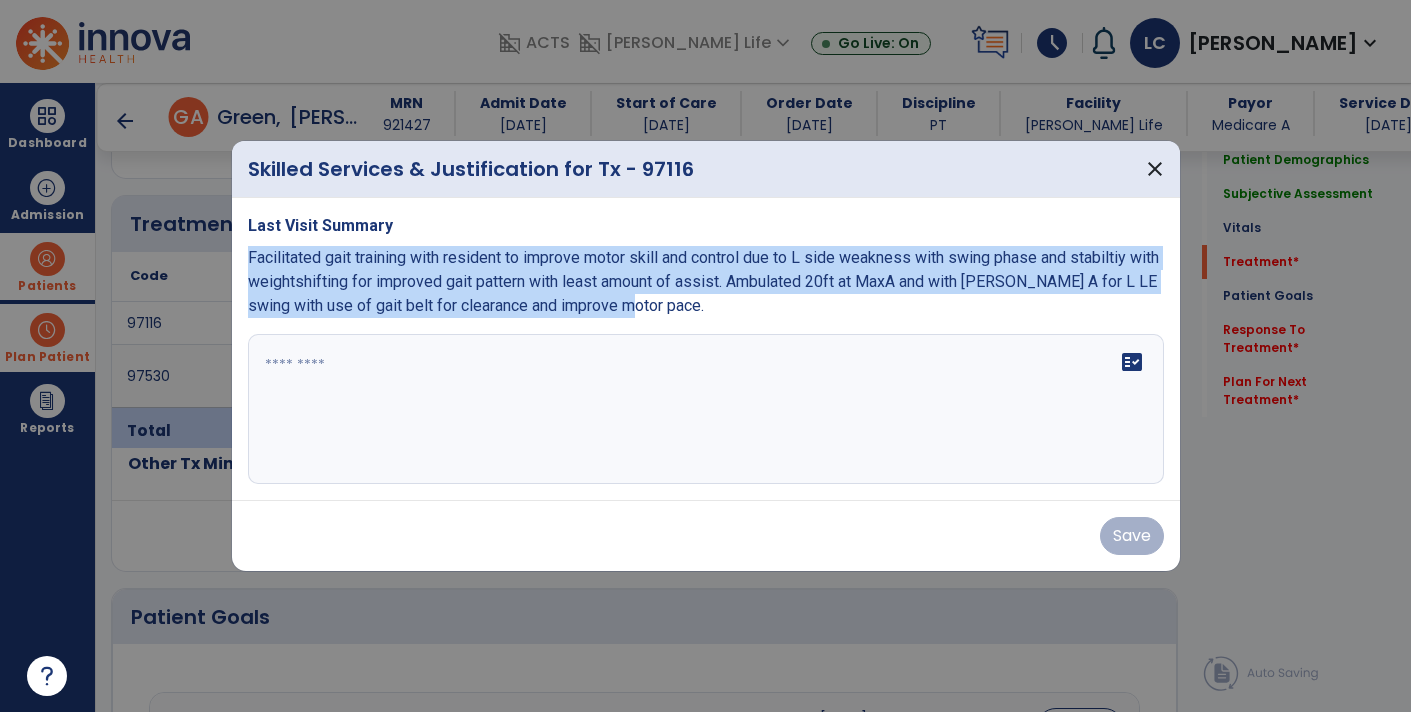 copy on "Facilitated gait training with resident to improve motor skill and control due to L side weakness with swing phase and stabiltiy with weightshifting for improved gait pattern with least amount of assist. Ambulated 20ft at MaxA and with [PERSON_NAME] A for L LE swing with use of gait belt for clearance and improve motor pace." 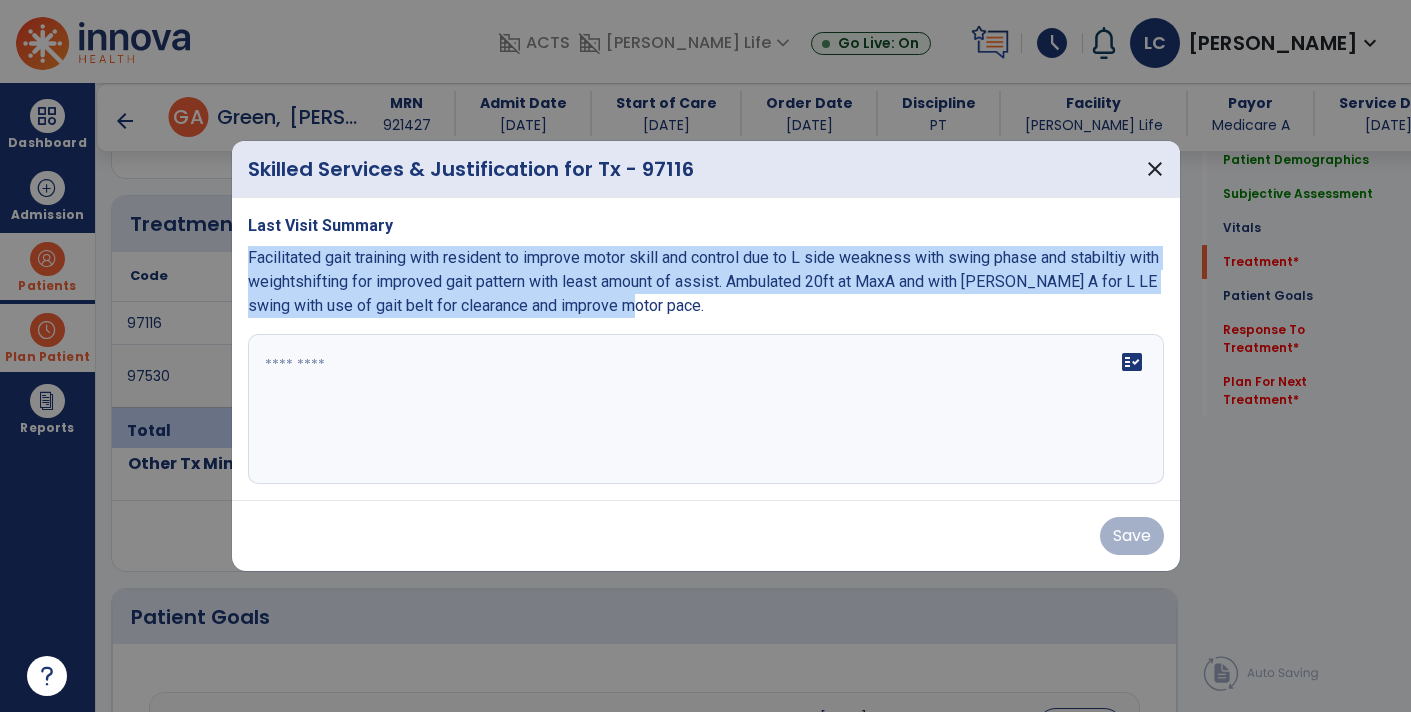 click at bounding box center (706, 409) 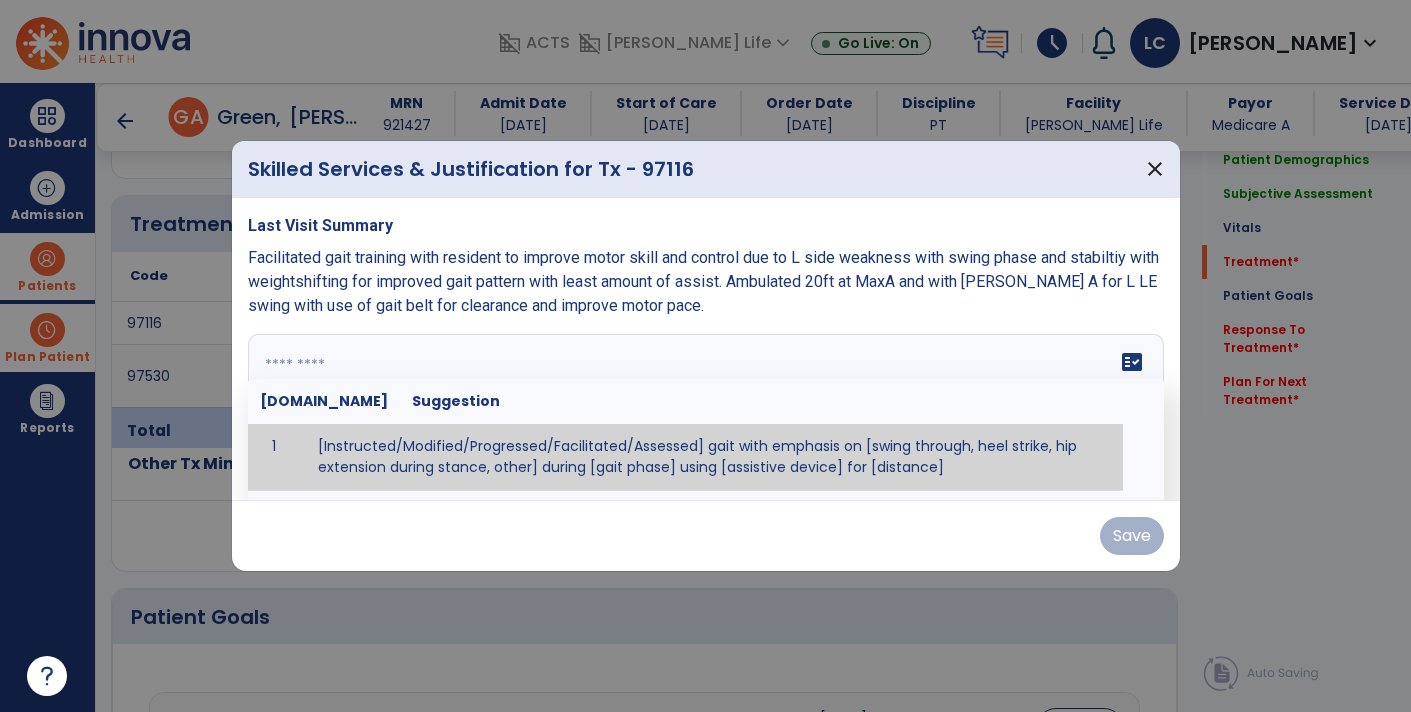 click at bounding box center (704, 409) 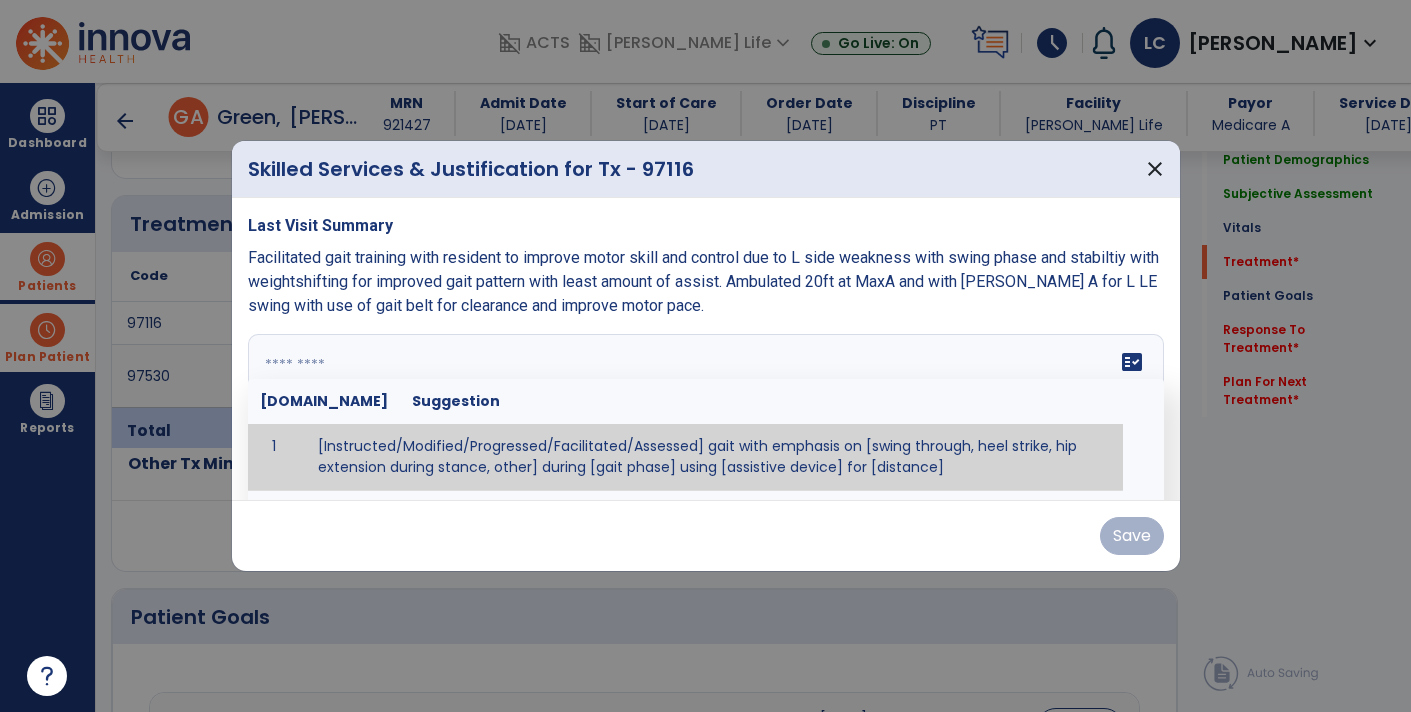 click at bounding box center [704, 409] 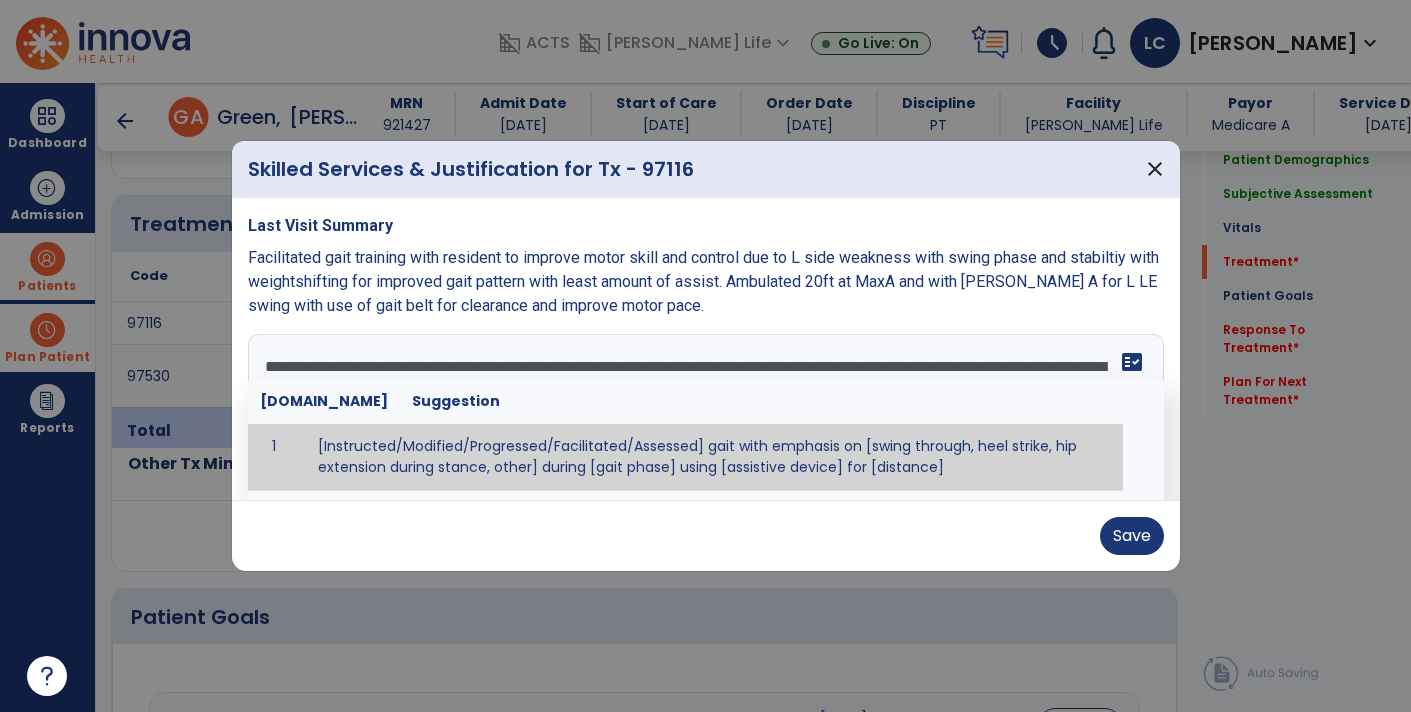 click on "**********" at bounding box center [704, 409] 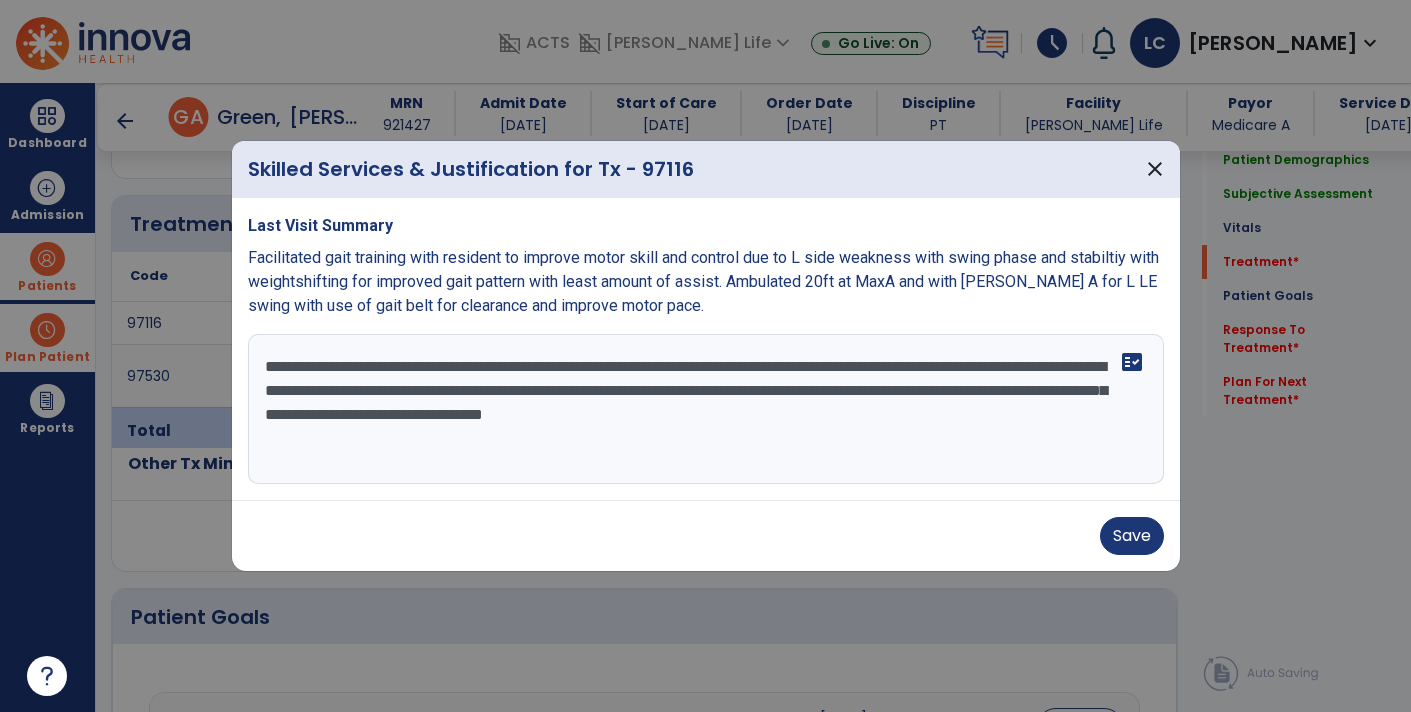 click on "**********" at bounding box center (706, 409) 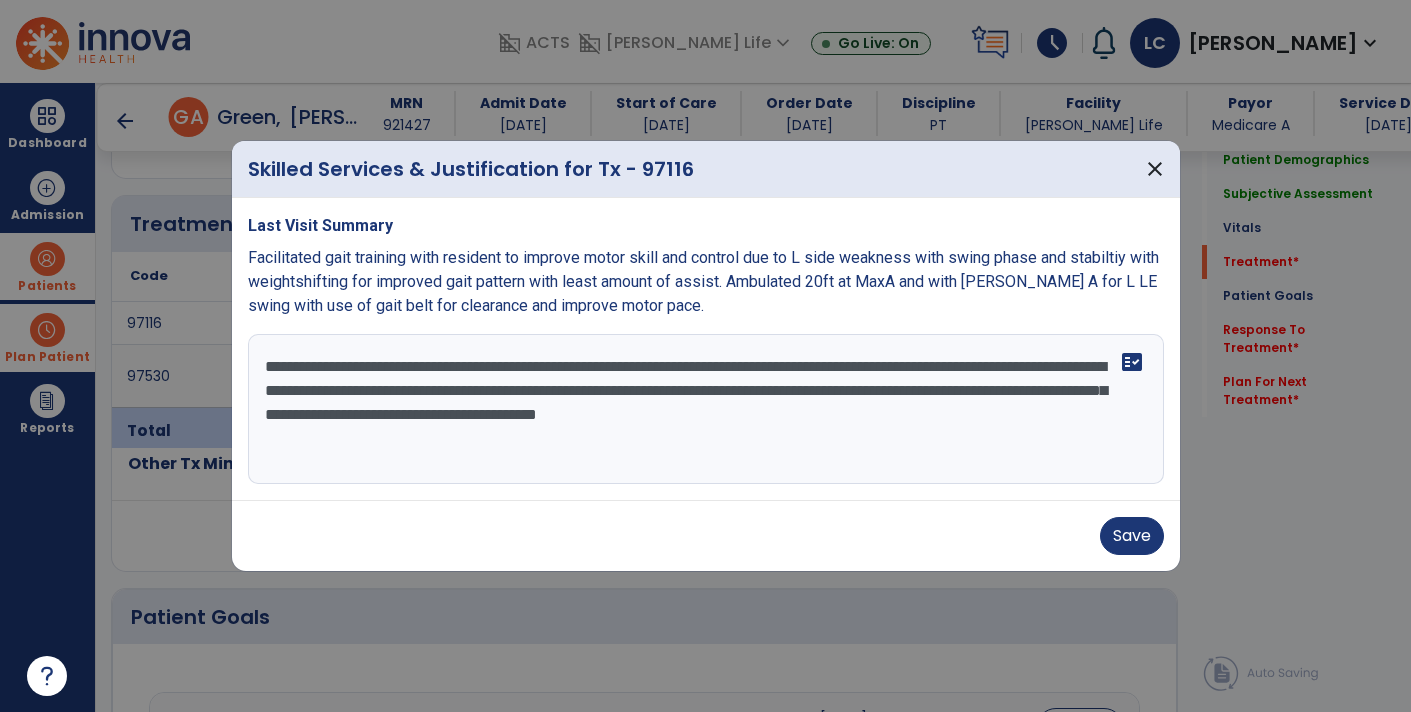 click on "**********" at bounding box center (706, 409) 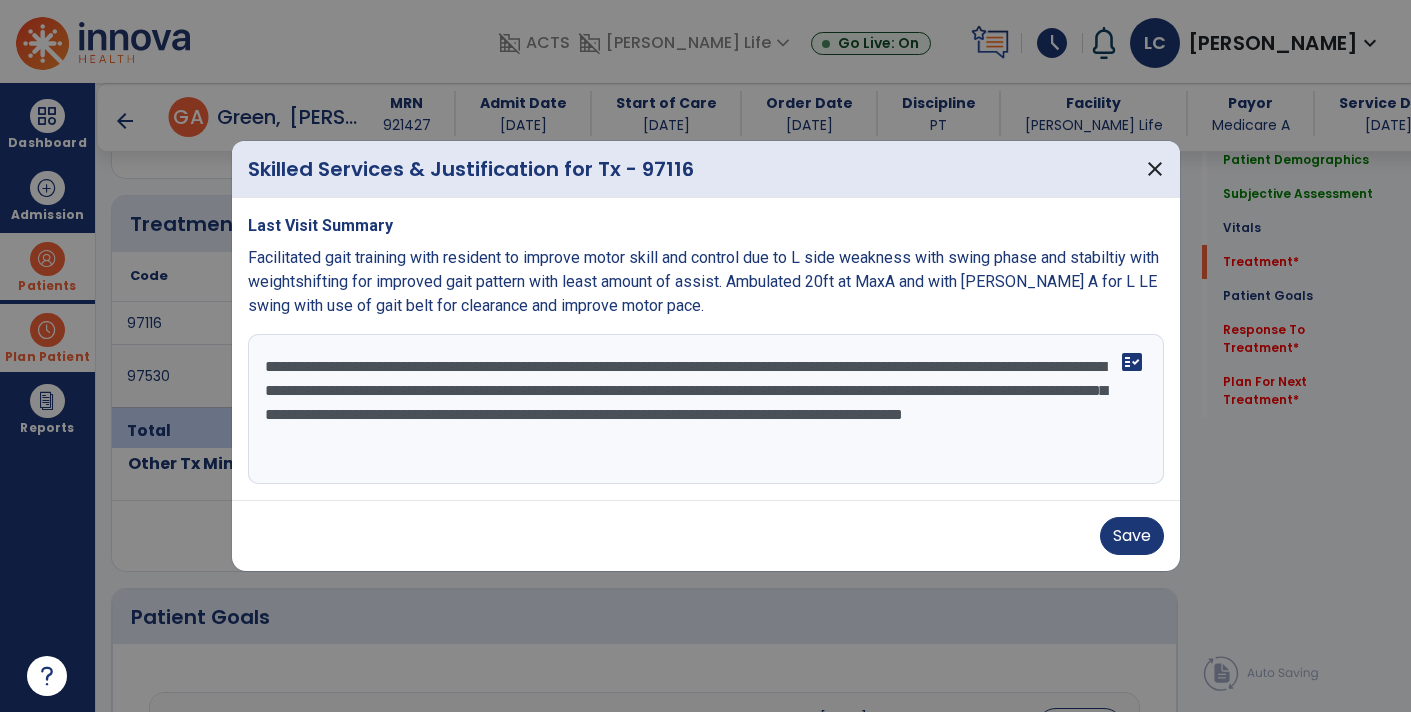 type on "**********" 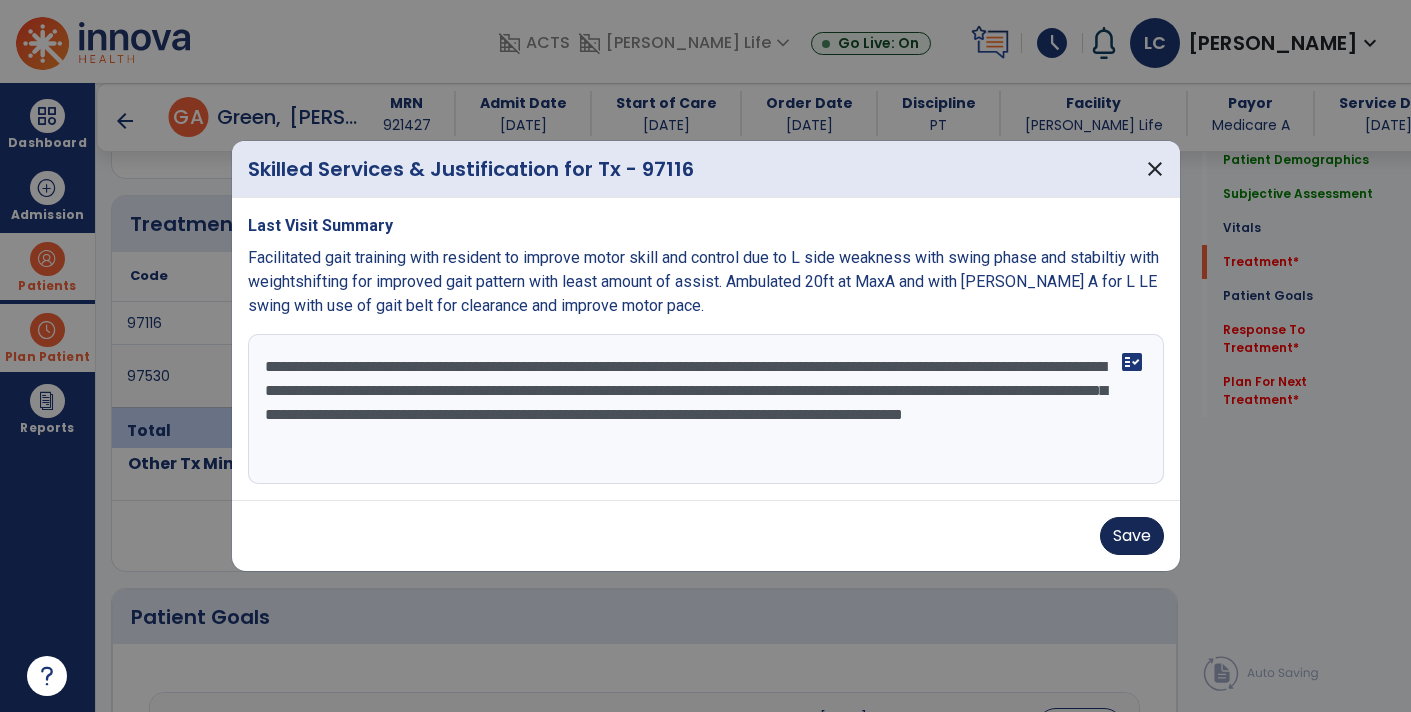 click on "Save" at bounding box center [1132, 536] 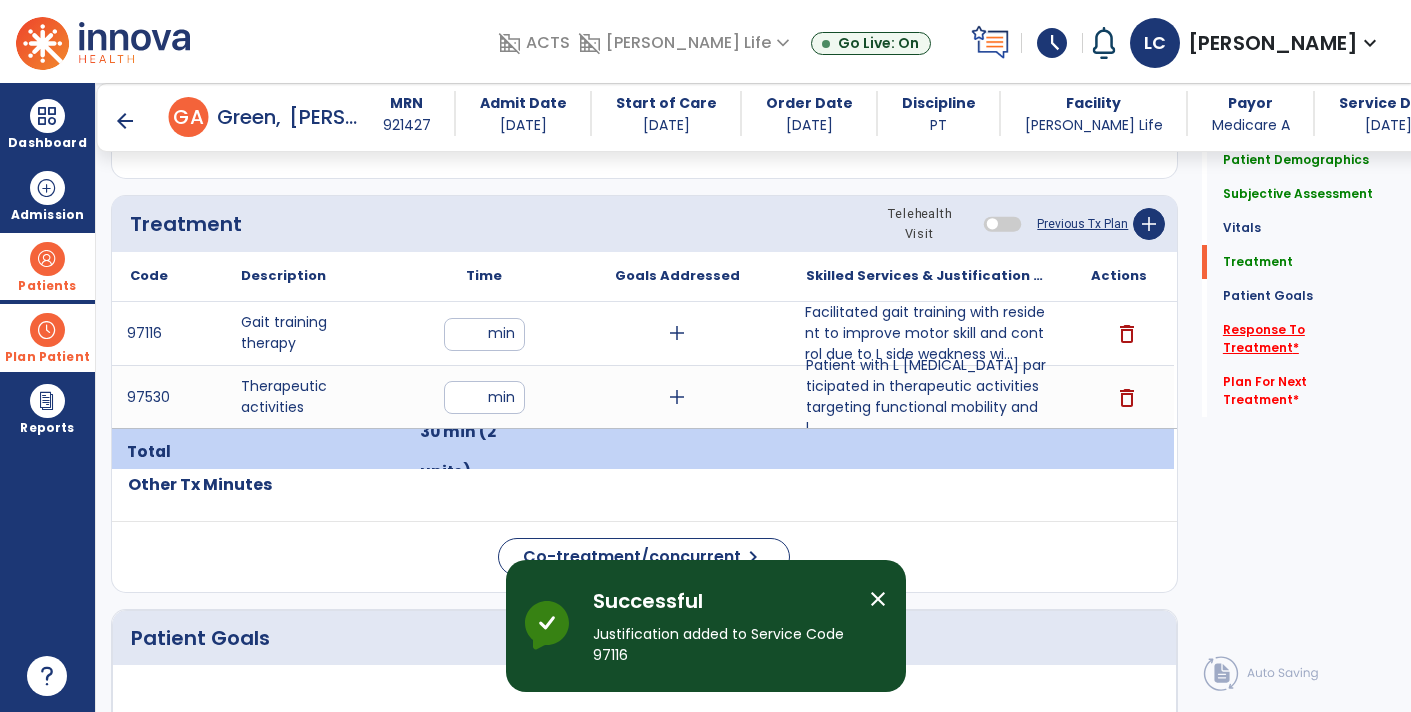 click on "Response To Treatment   *" 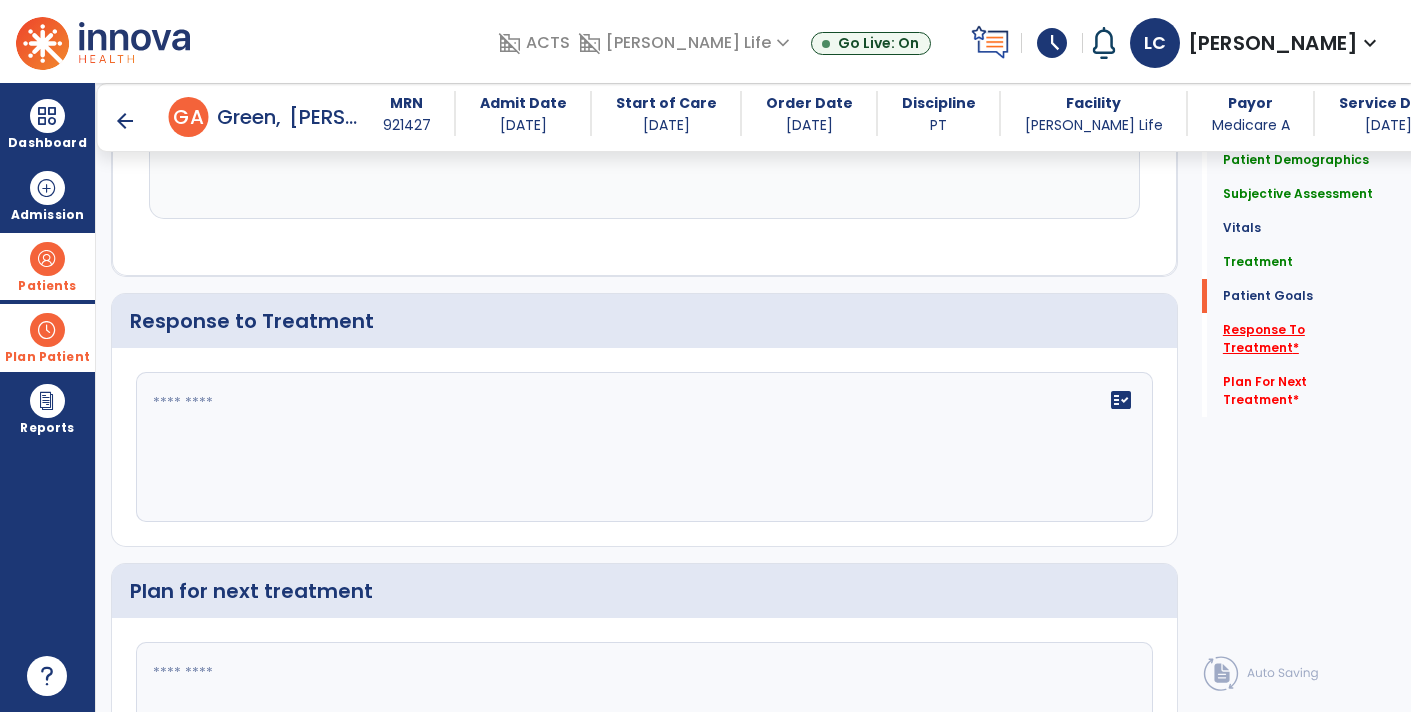 scroll, scrollTop: 2542, scrollLeft: 0, axis: vertical 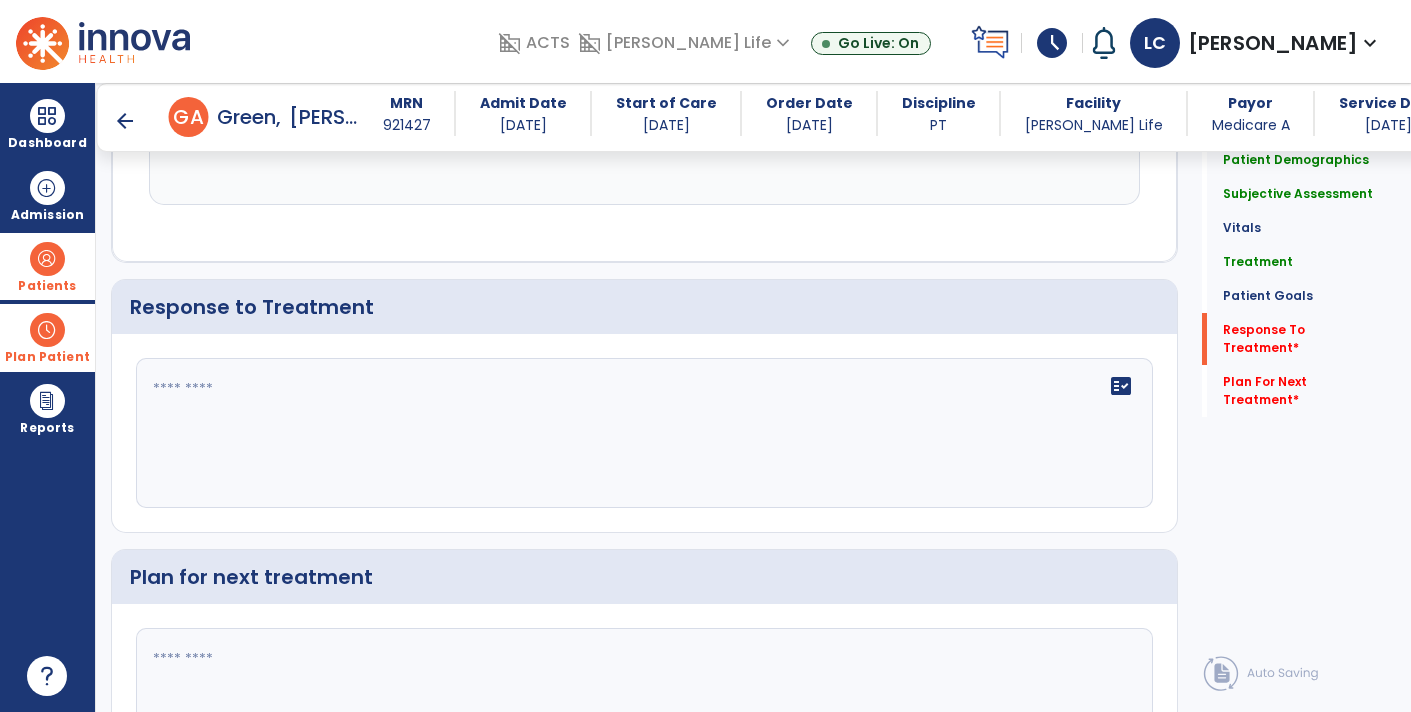 click 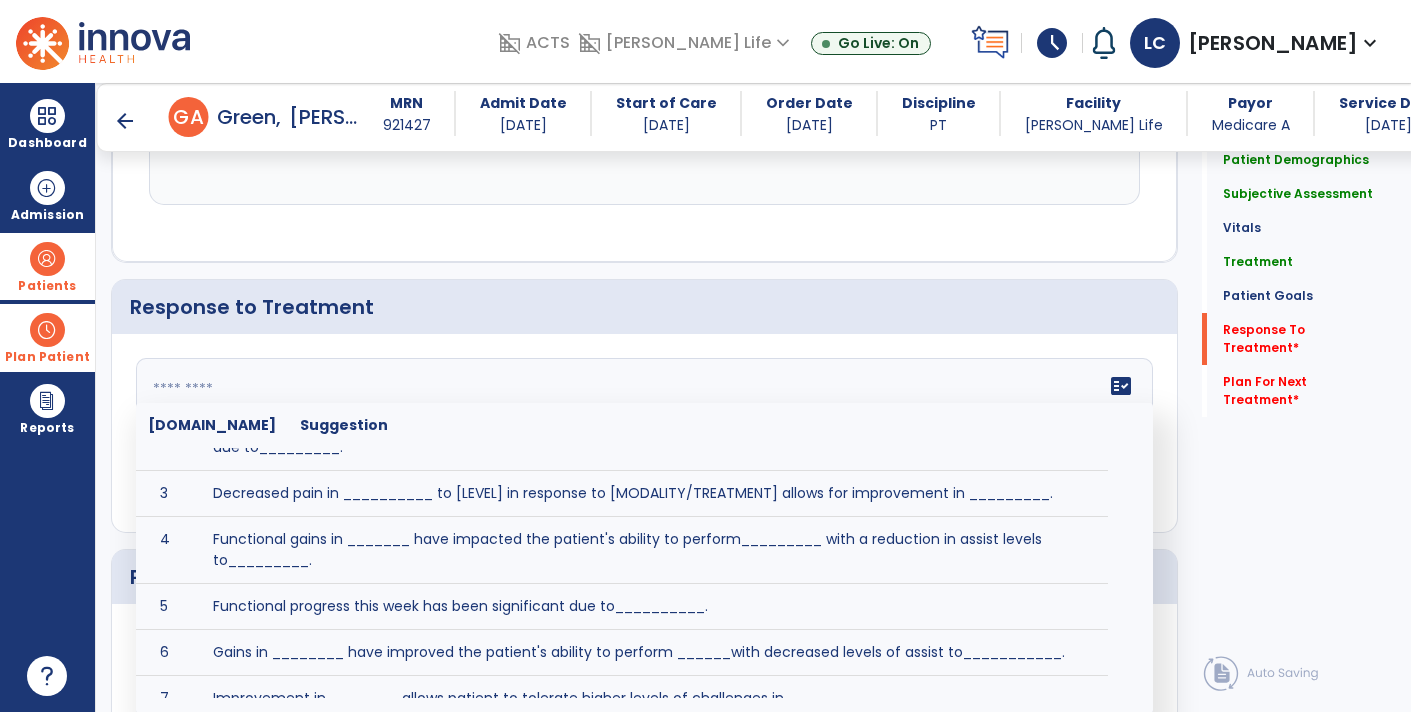 scroll, scrollTop: 110, scrollLeft: 0, axis: vertical 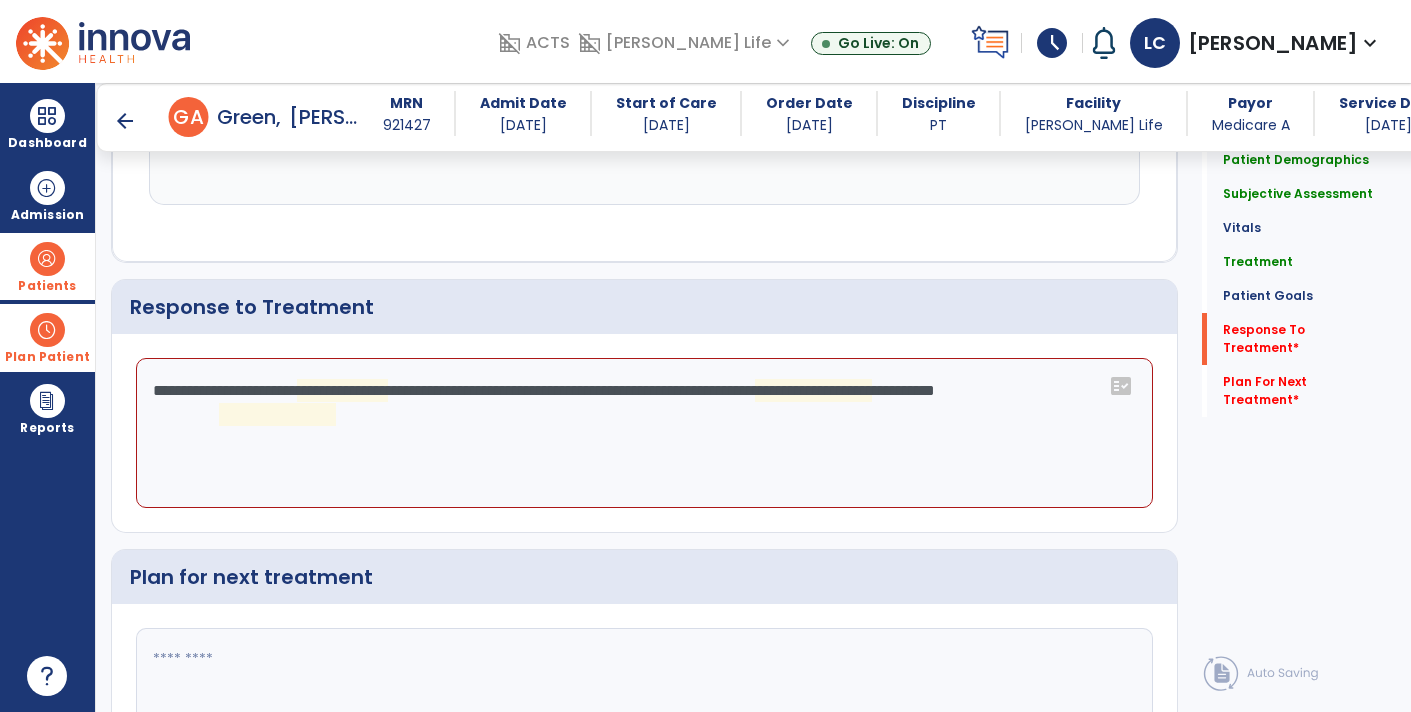 click on "**********" 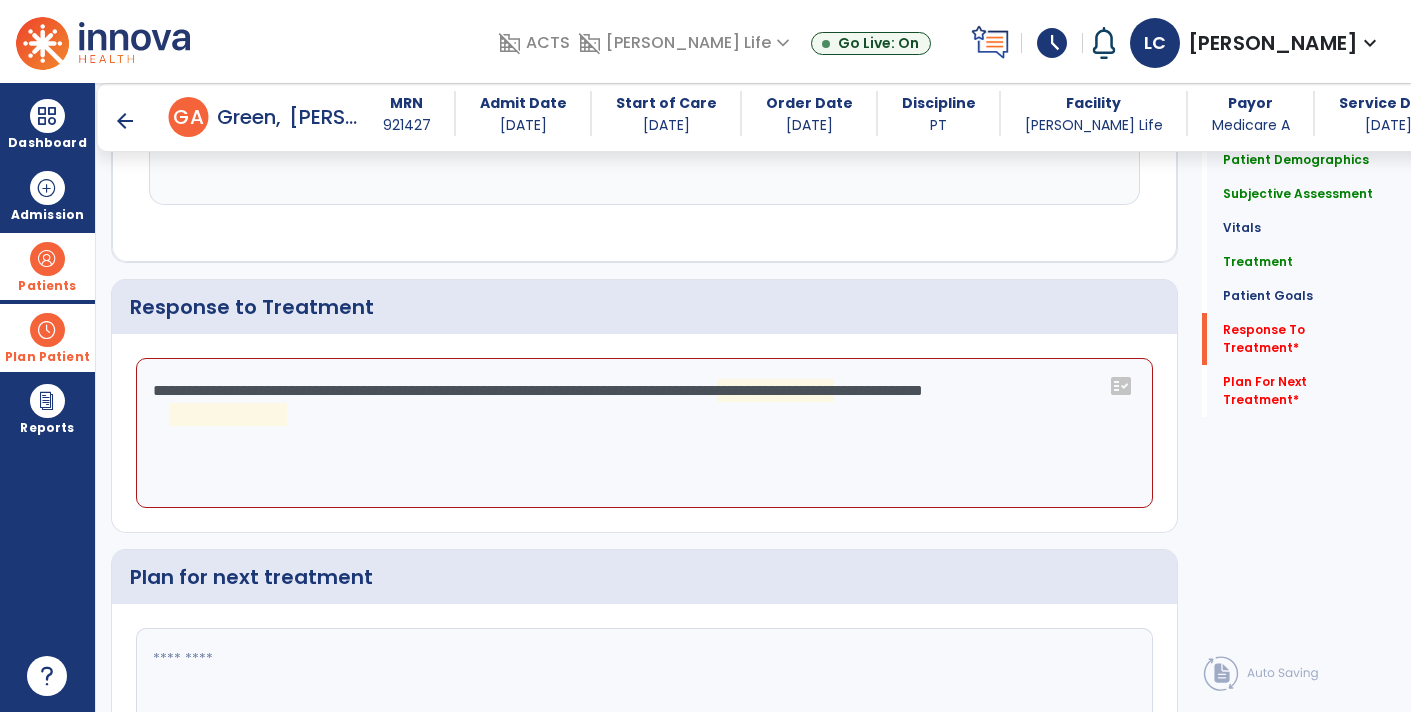 click on "**********" 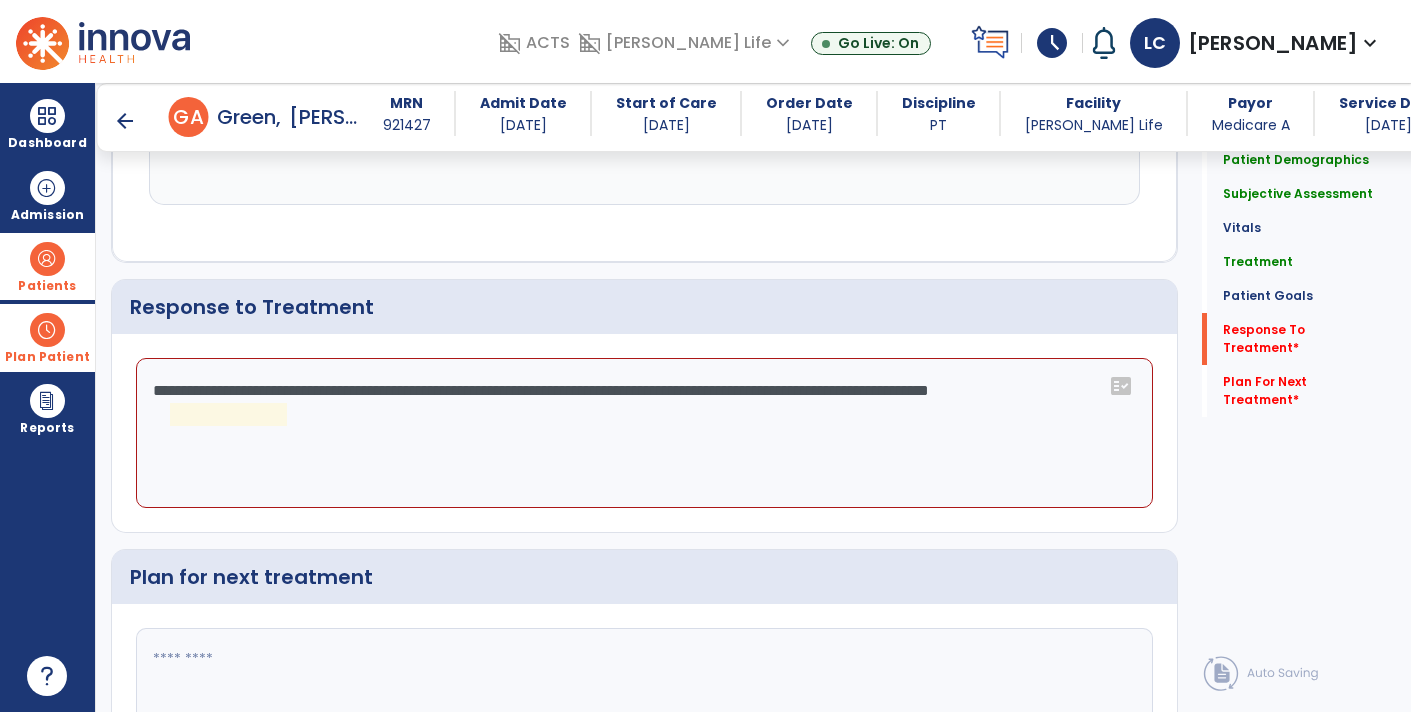 click on "**********" 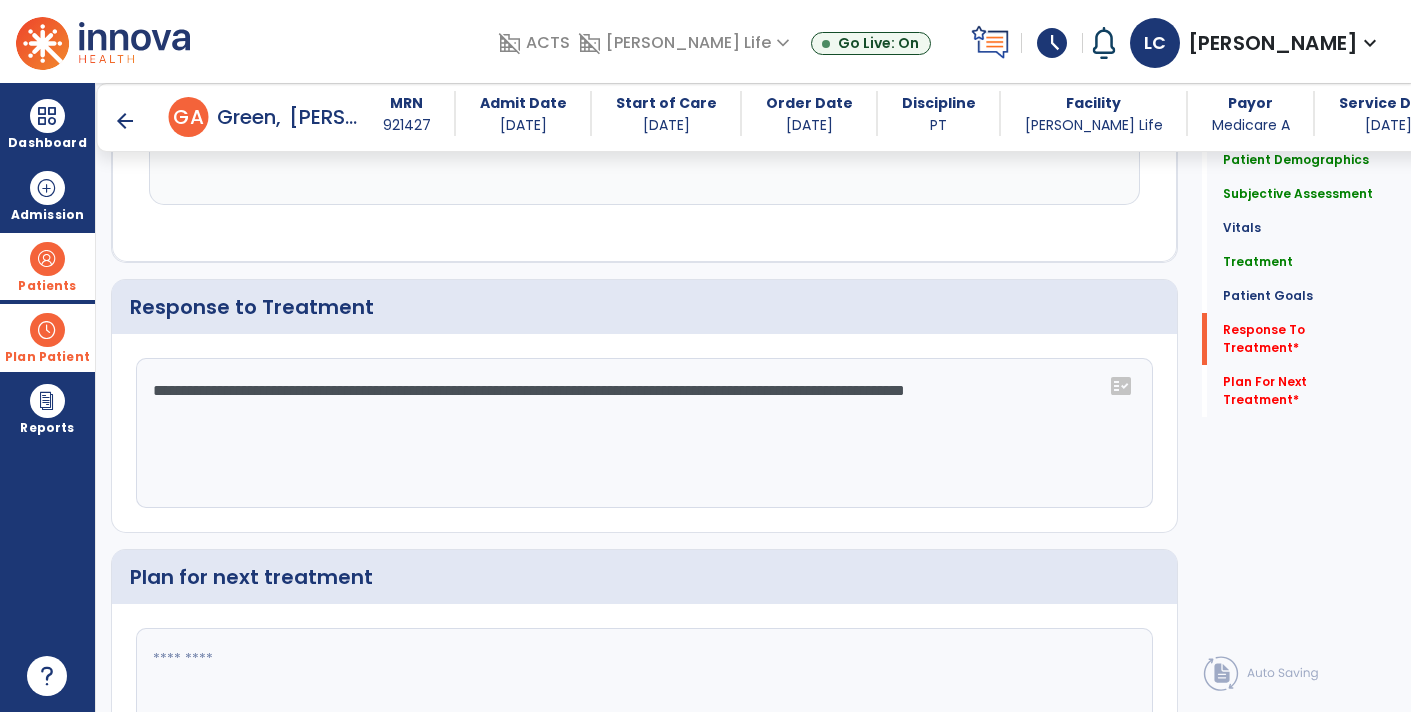 type on "**********" 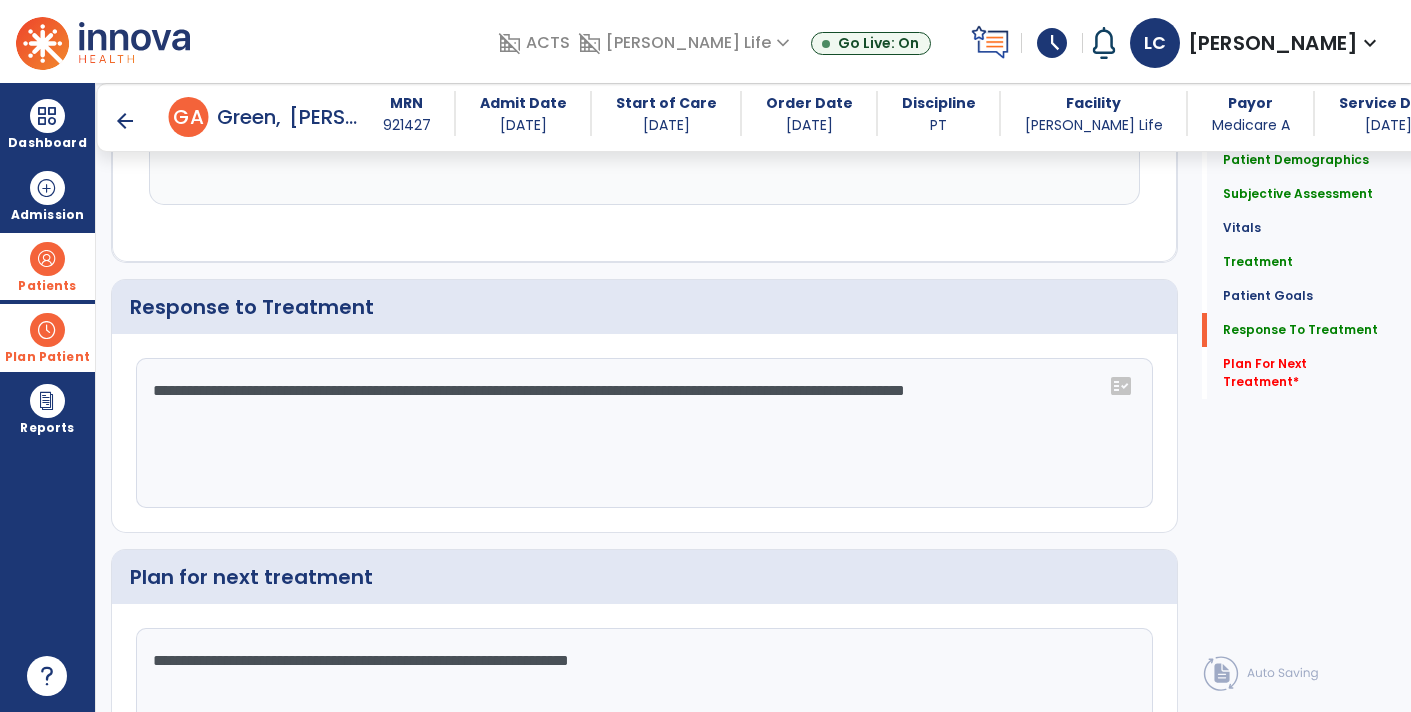 scroll, scrollTop: 2687, scrollLeft: 0, axis: vertical 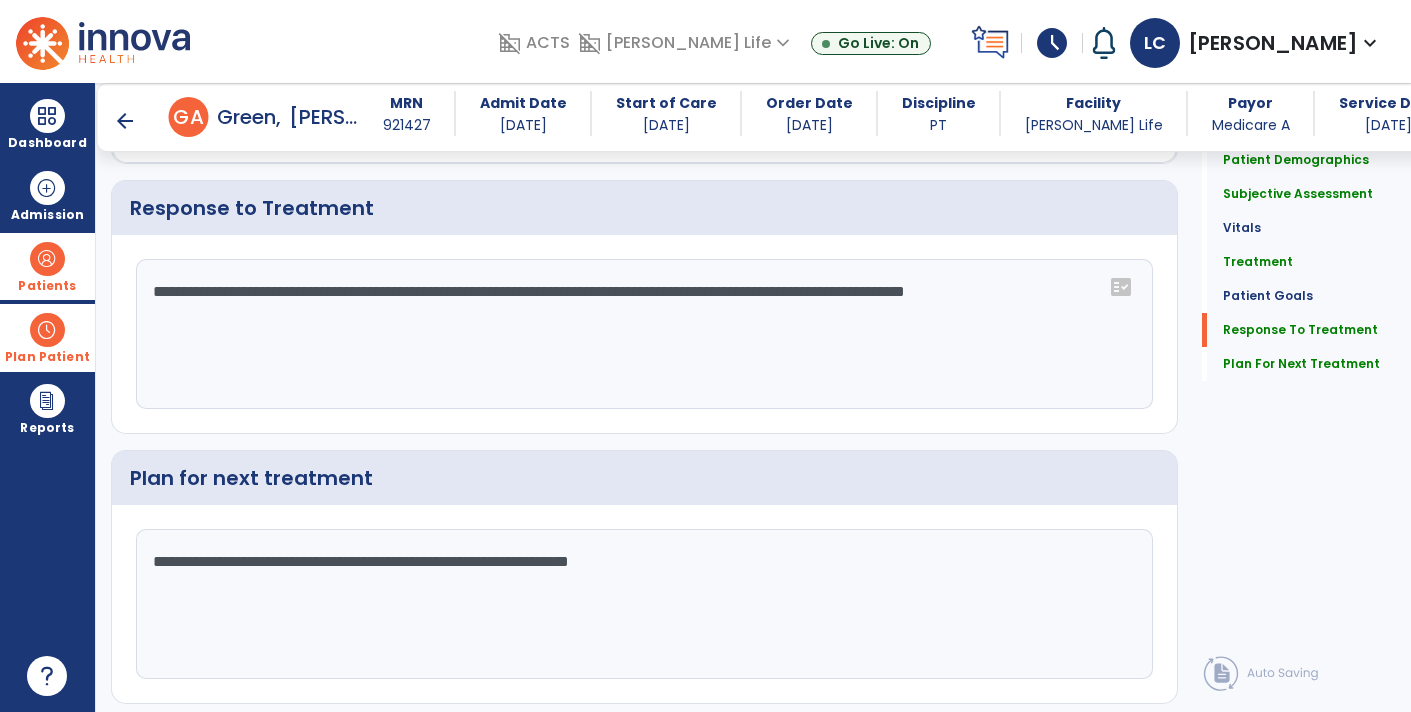 type on "**********" 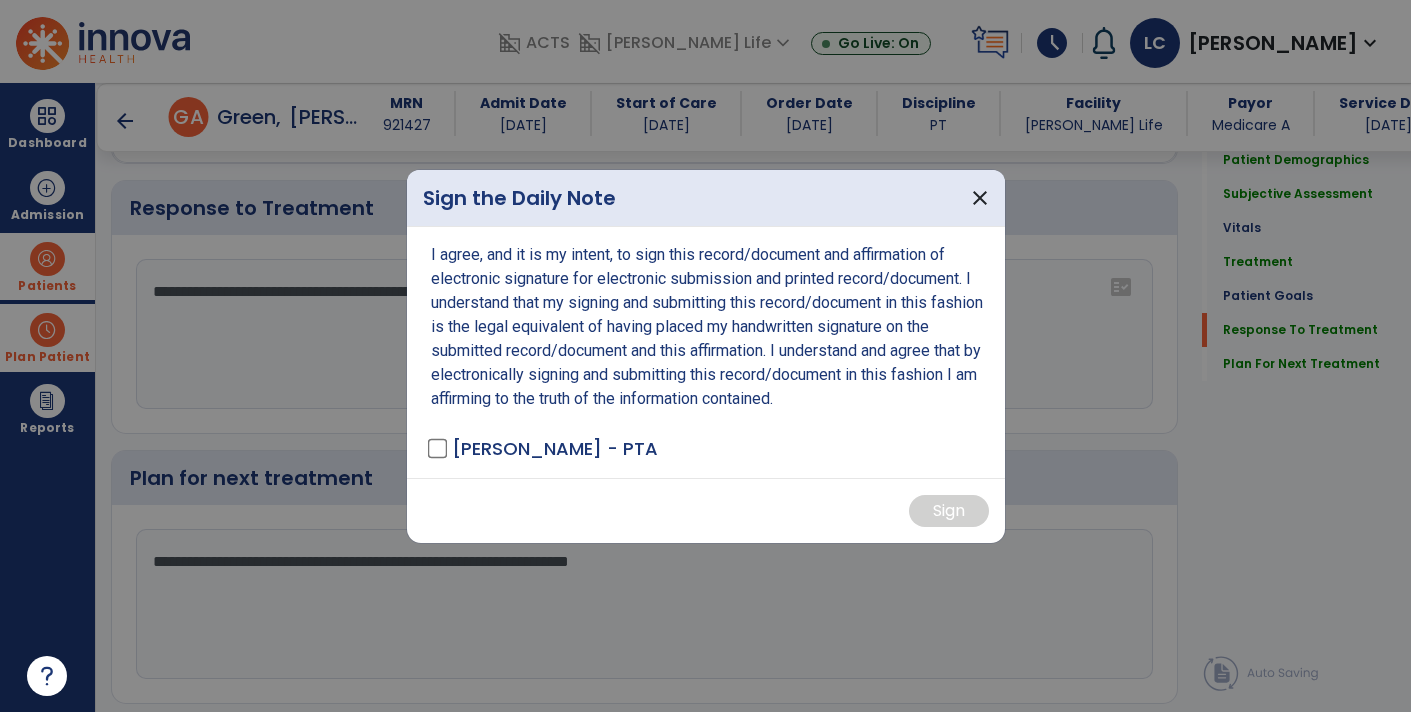 scroll, scrollTop: 2687, scrollLeft: 0, axis: vertical 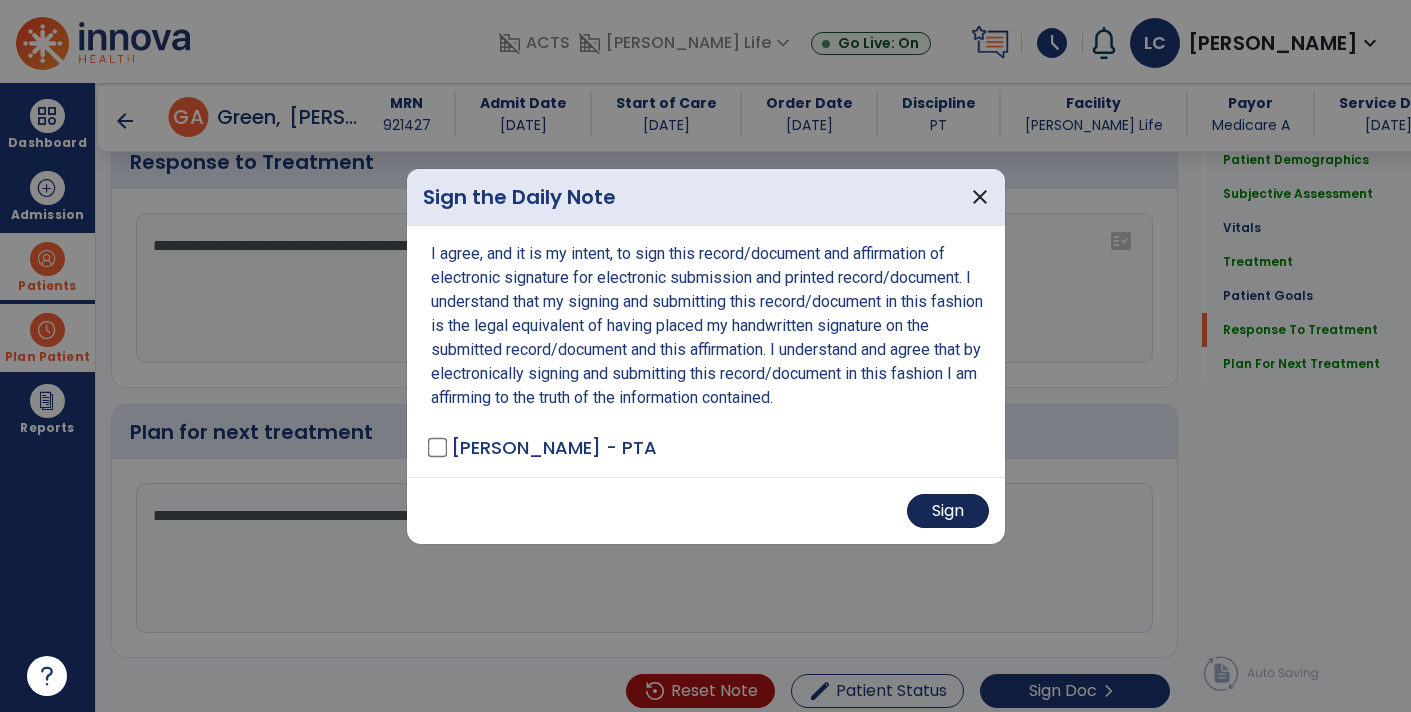 click on "Sign" at bounding box center (948, 511) 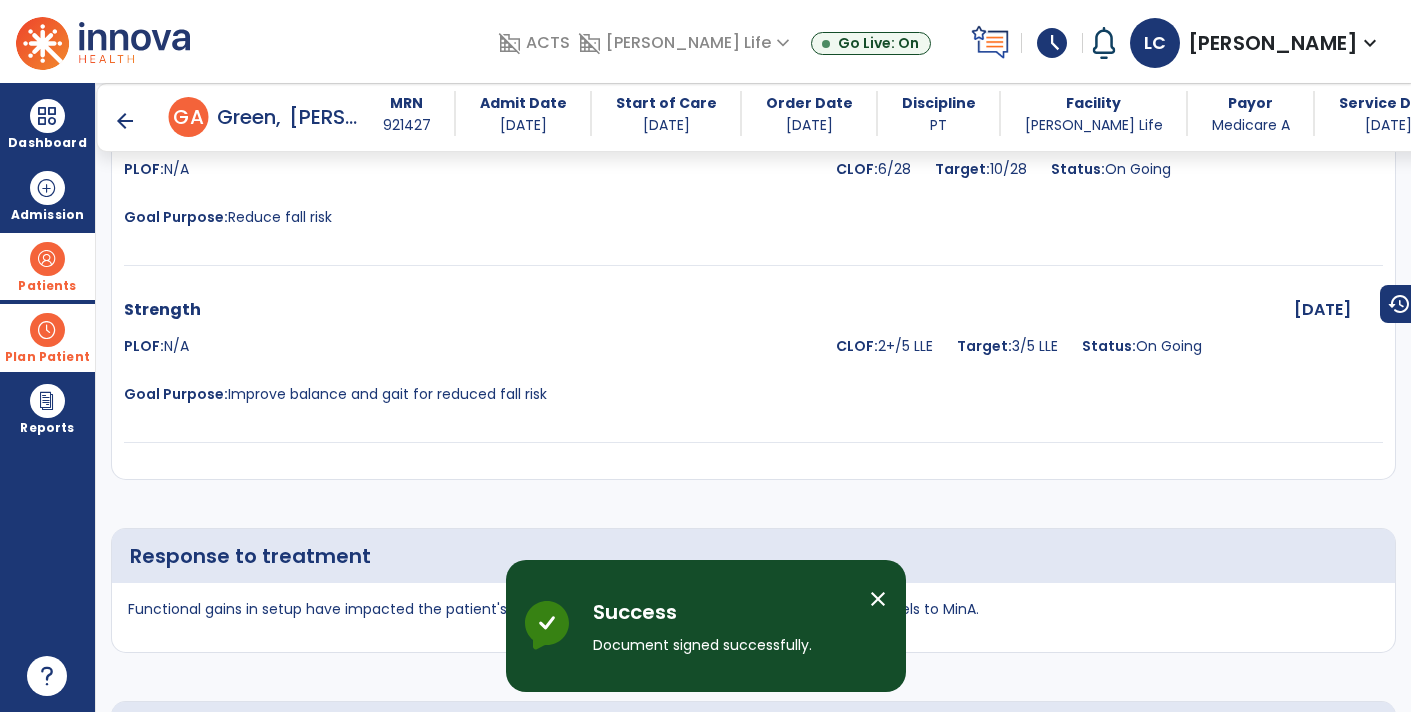 scroll, scrollTop: 4060, scrollLeft: 0, axis: vertical 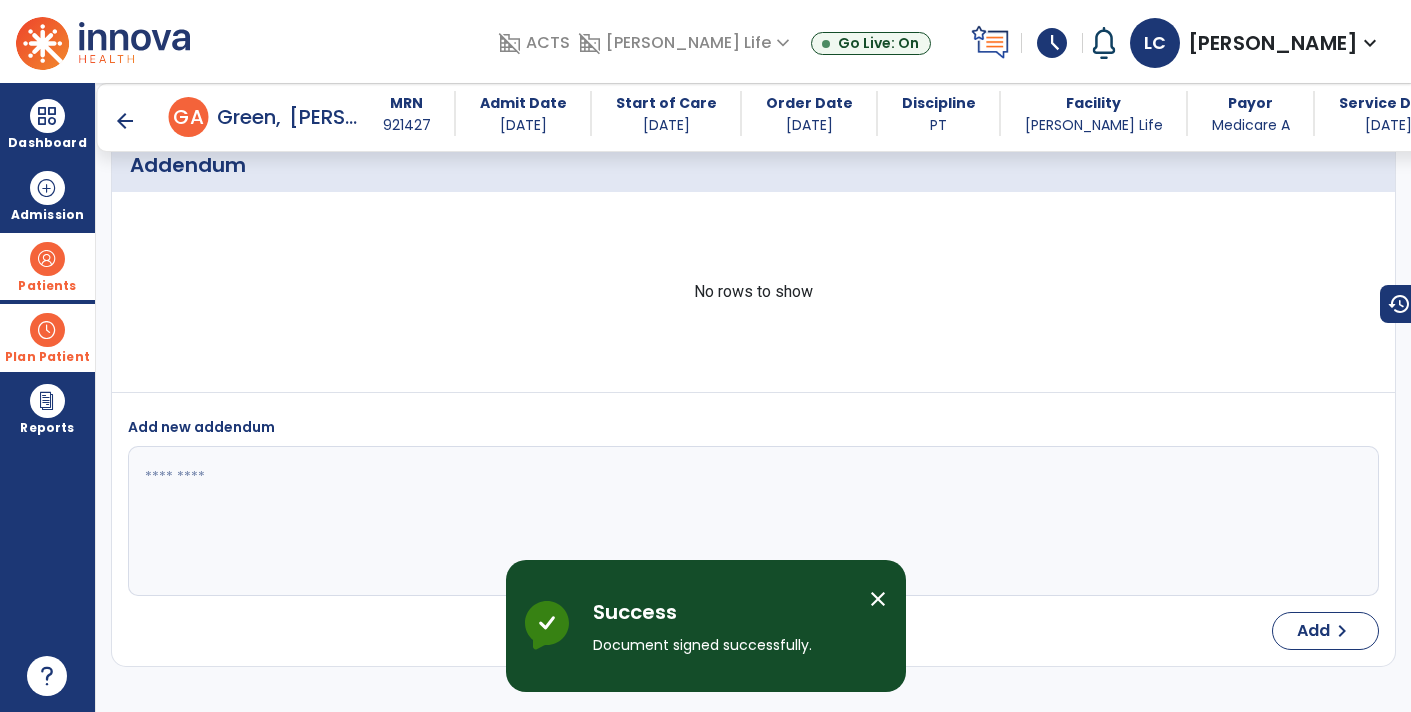 click on "arrow_back" at bounding box center [125, 121] 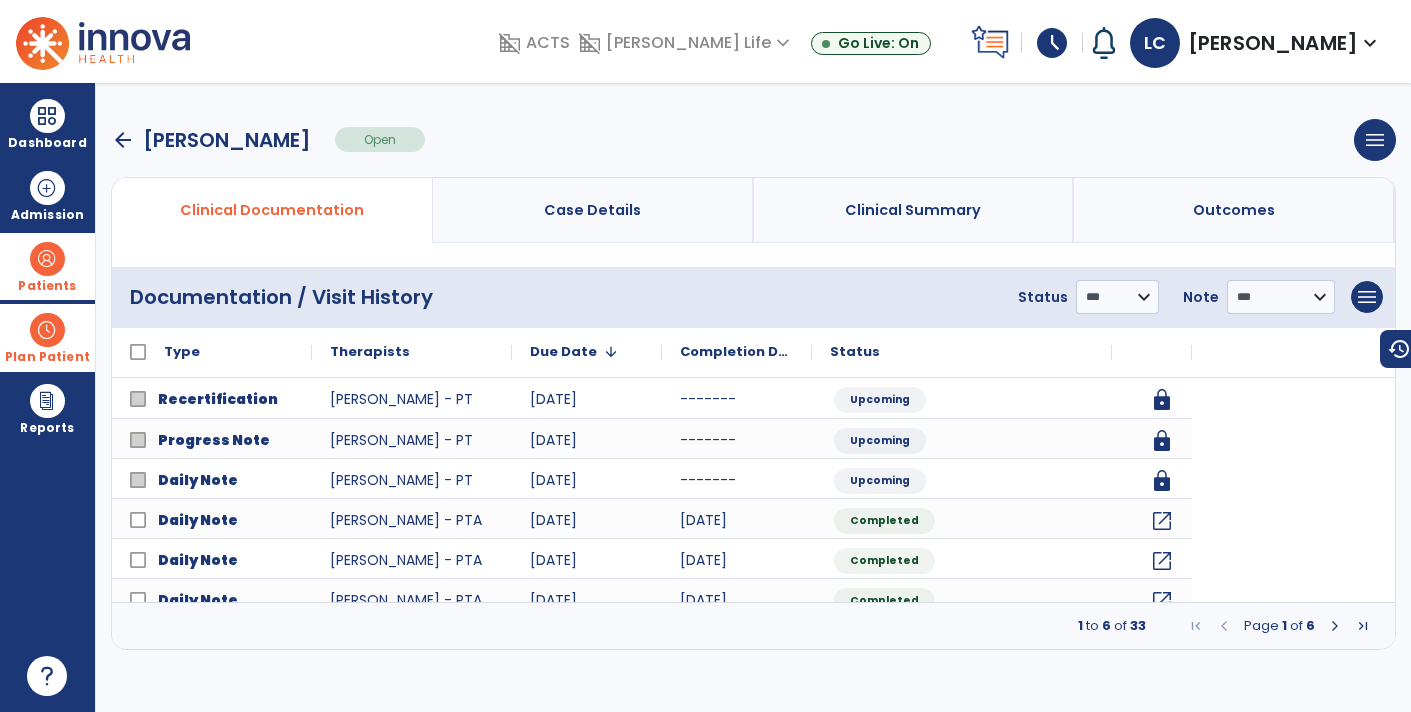 scroll, scrollTop: 0, scrollLeft: 0, axis: both 